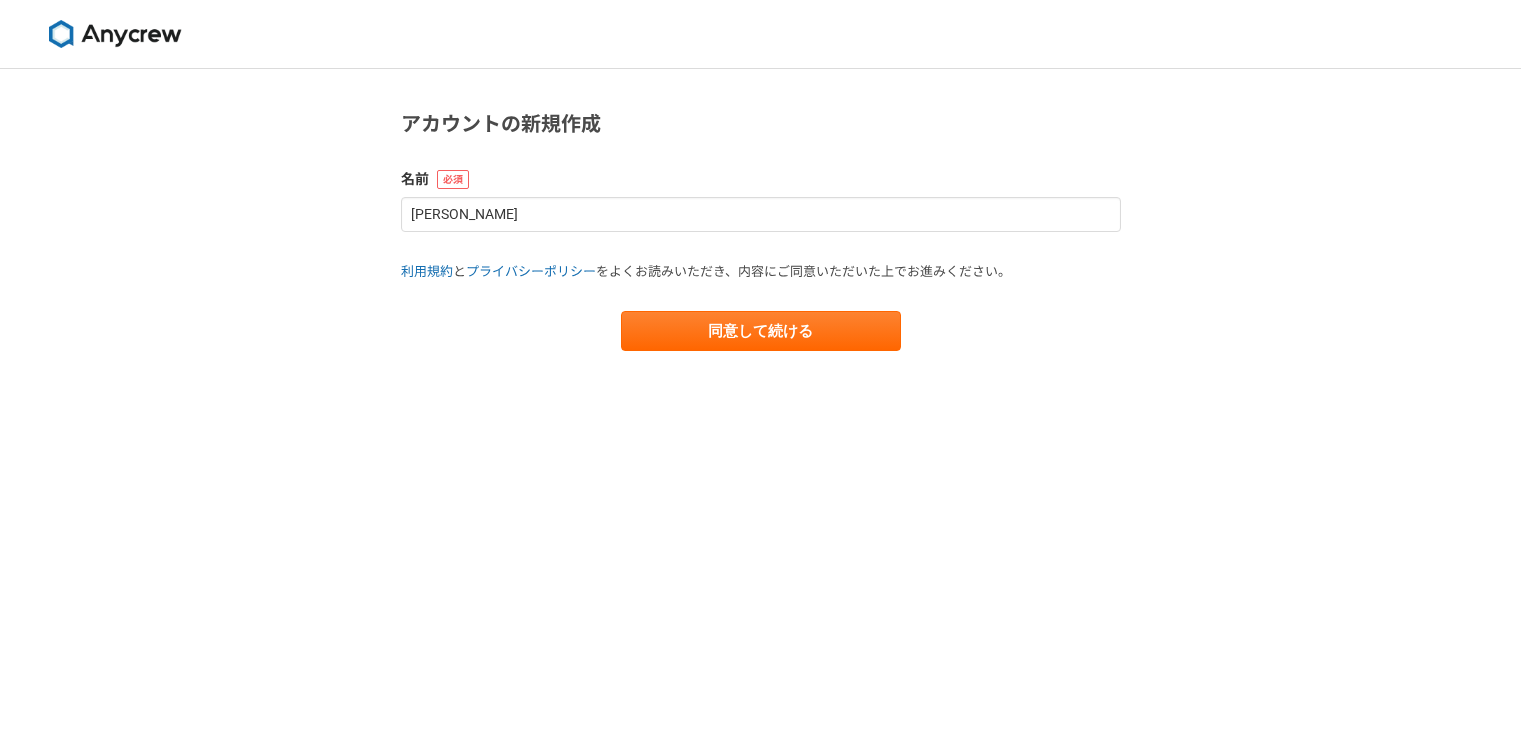 scroll, scrollTop: 0, scrollLeft: 0, axis: both 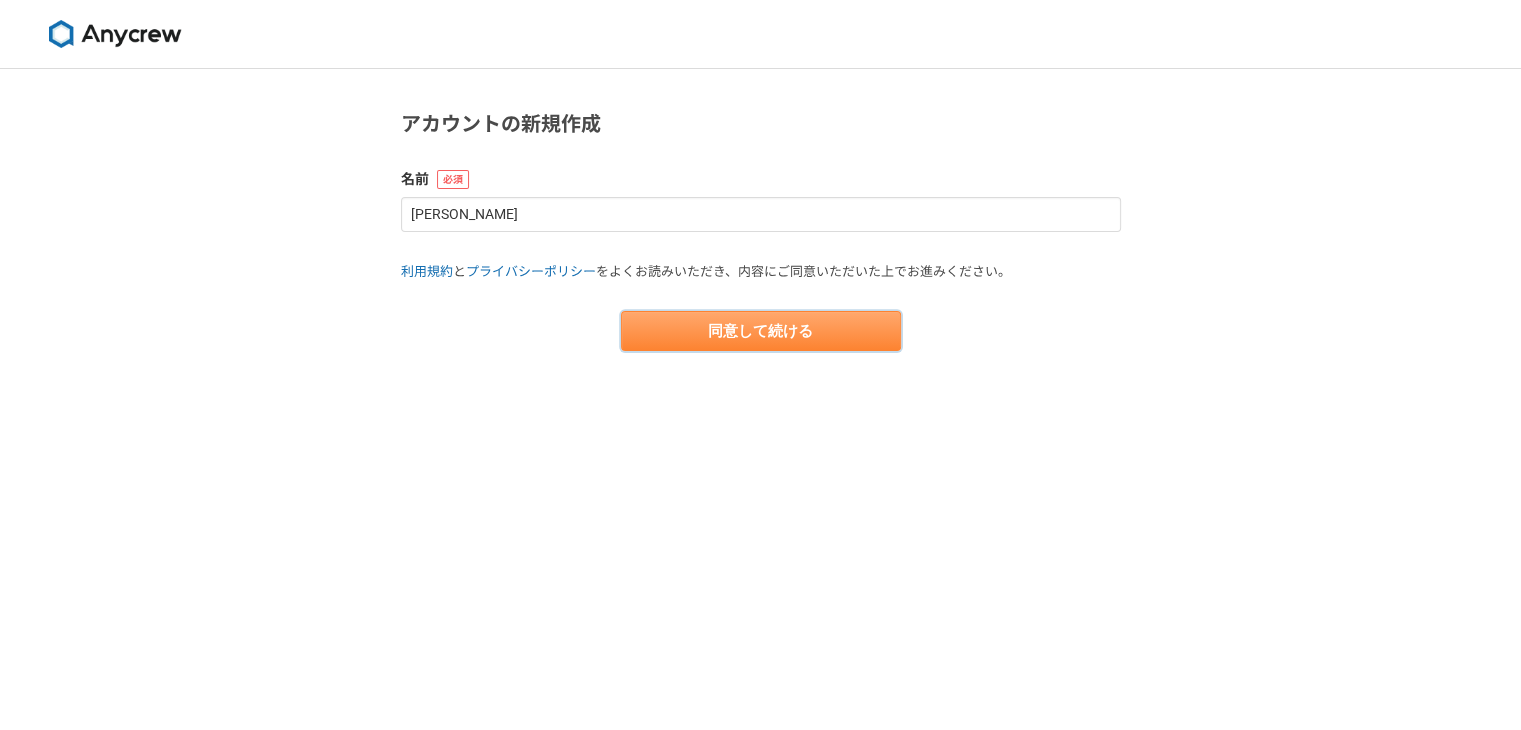 click on "同意して続ける" at bounding box center (761, 331) 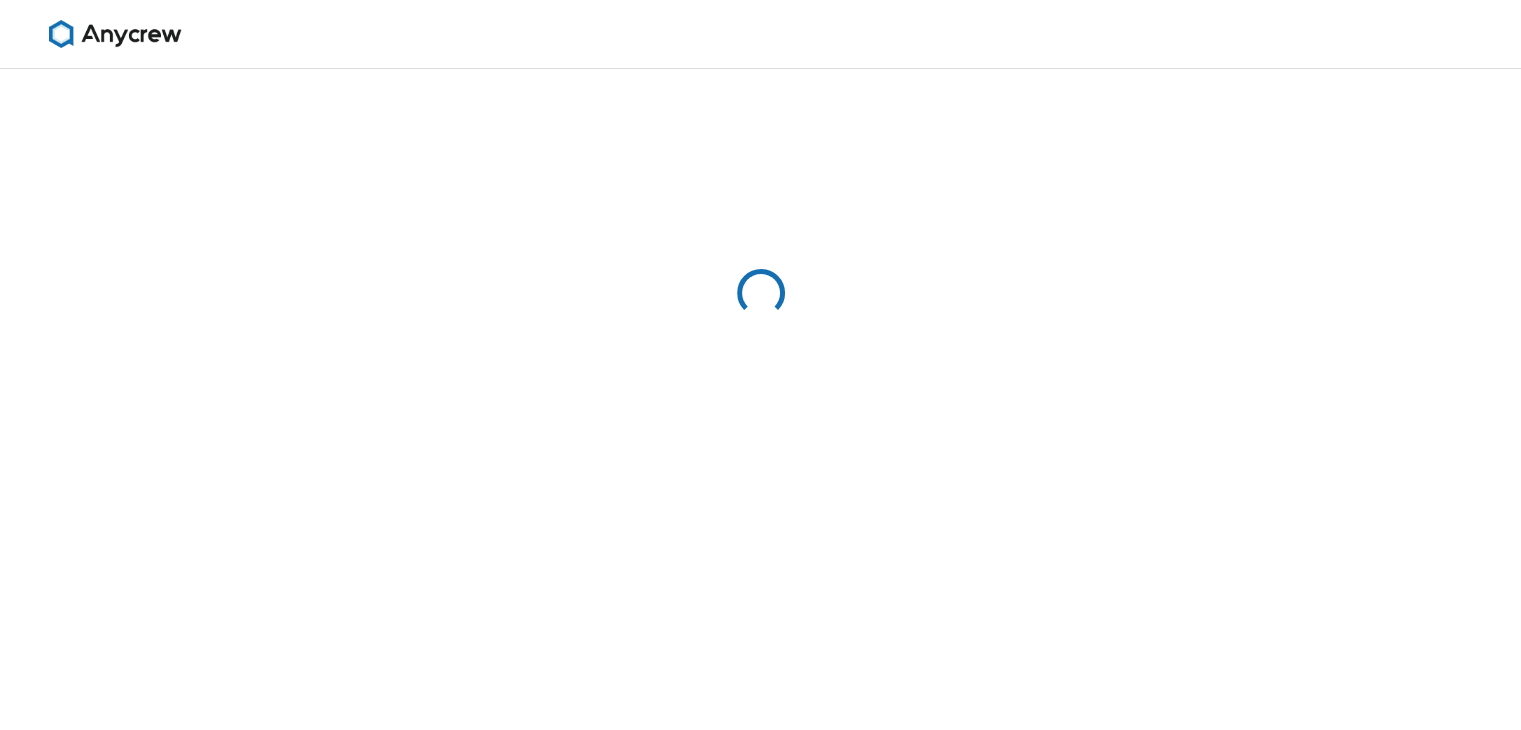select on "13" 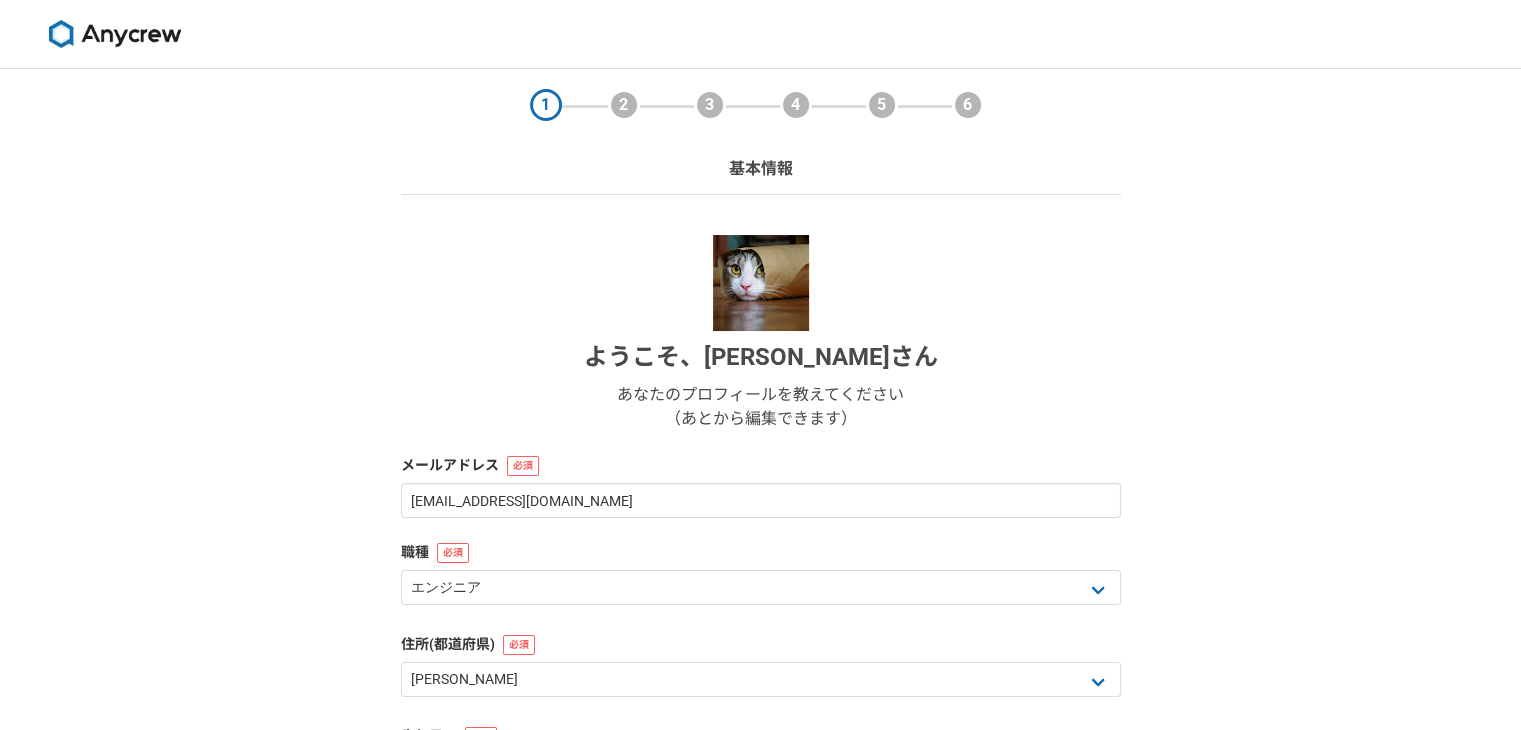 scroll, scrollTop: 166, scrollLeft: 0, axis: vertical 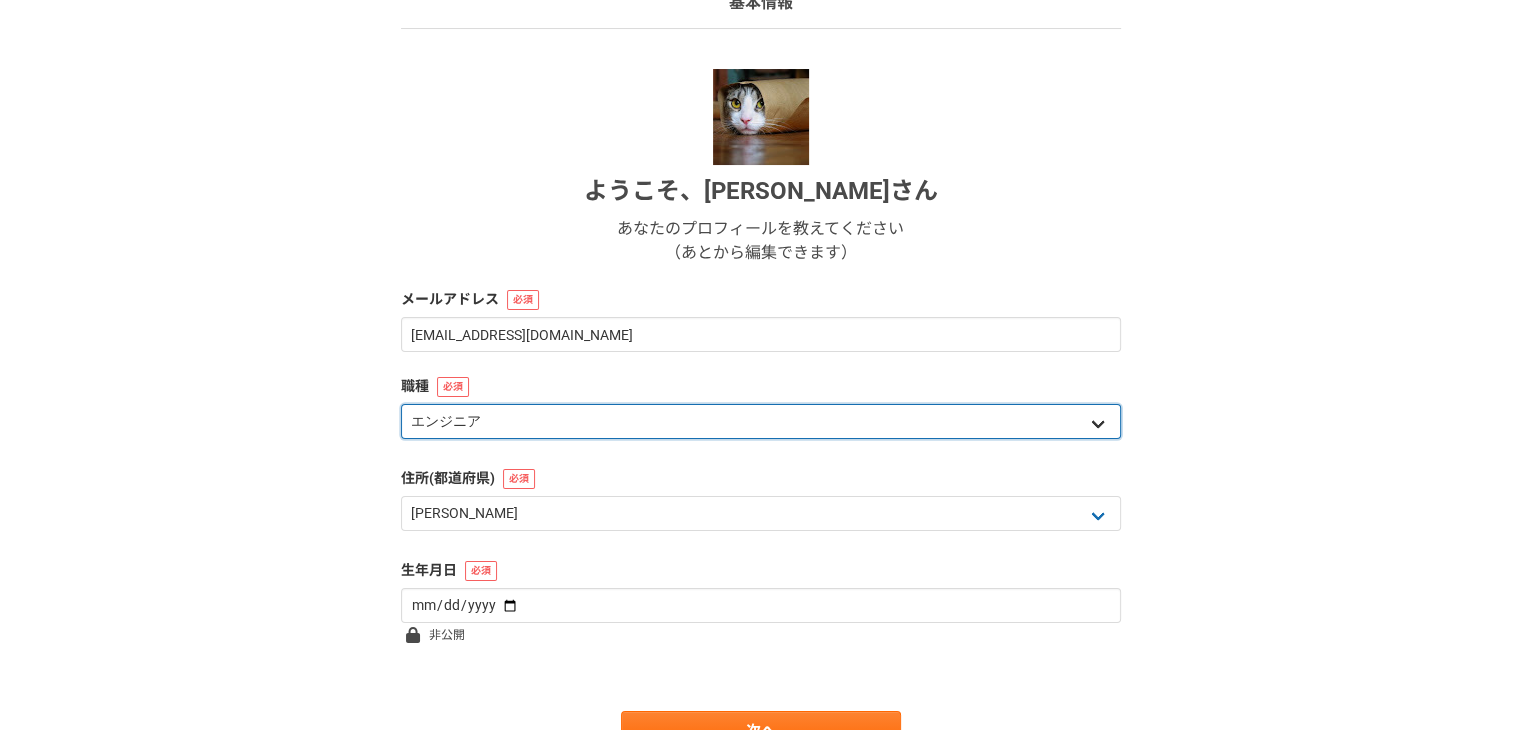 click on "エンジニア デザイナー ライター 営業 マーケティング 企画・事業開発 バックオフィス その他" at bounding box center [761, 421] 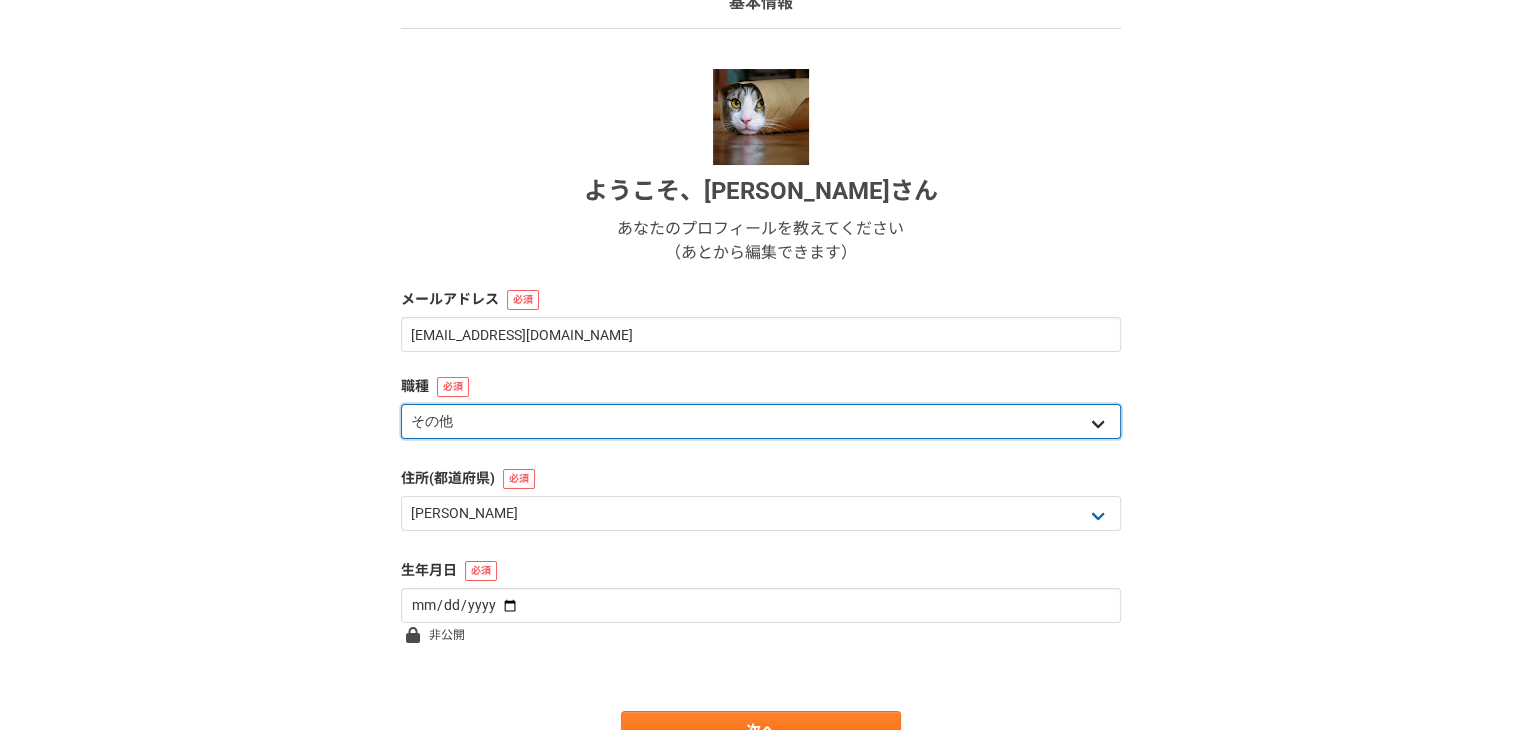 click on "エンジニア デザイナー ライター 営業 マーケティング 企画・事業開発 バックオフィス その他" at bounding box center [761, 421] 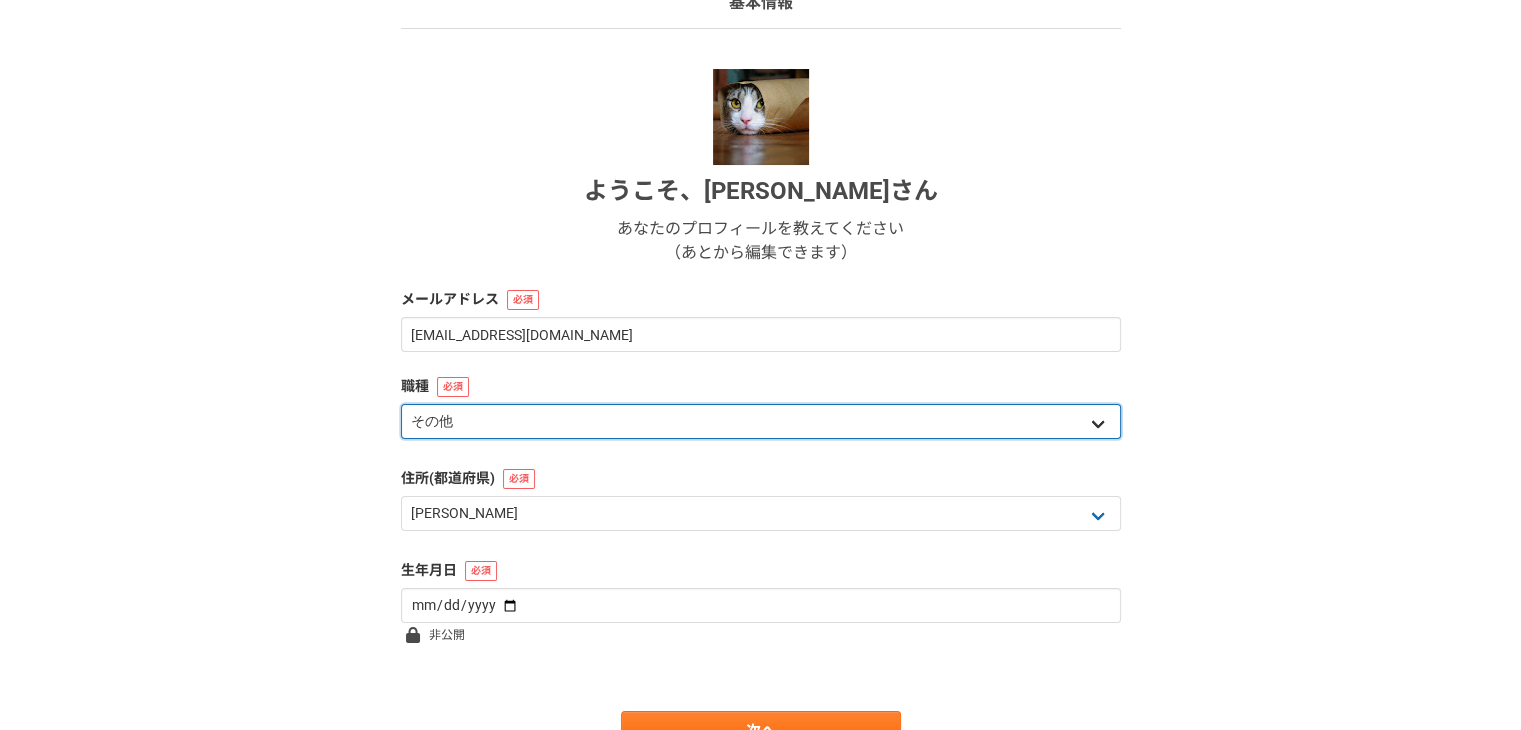 select on "7" 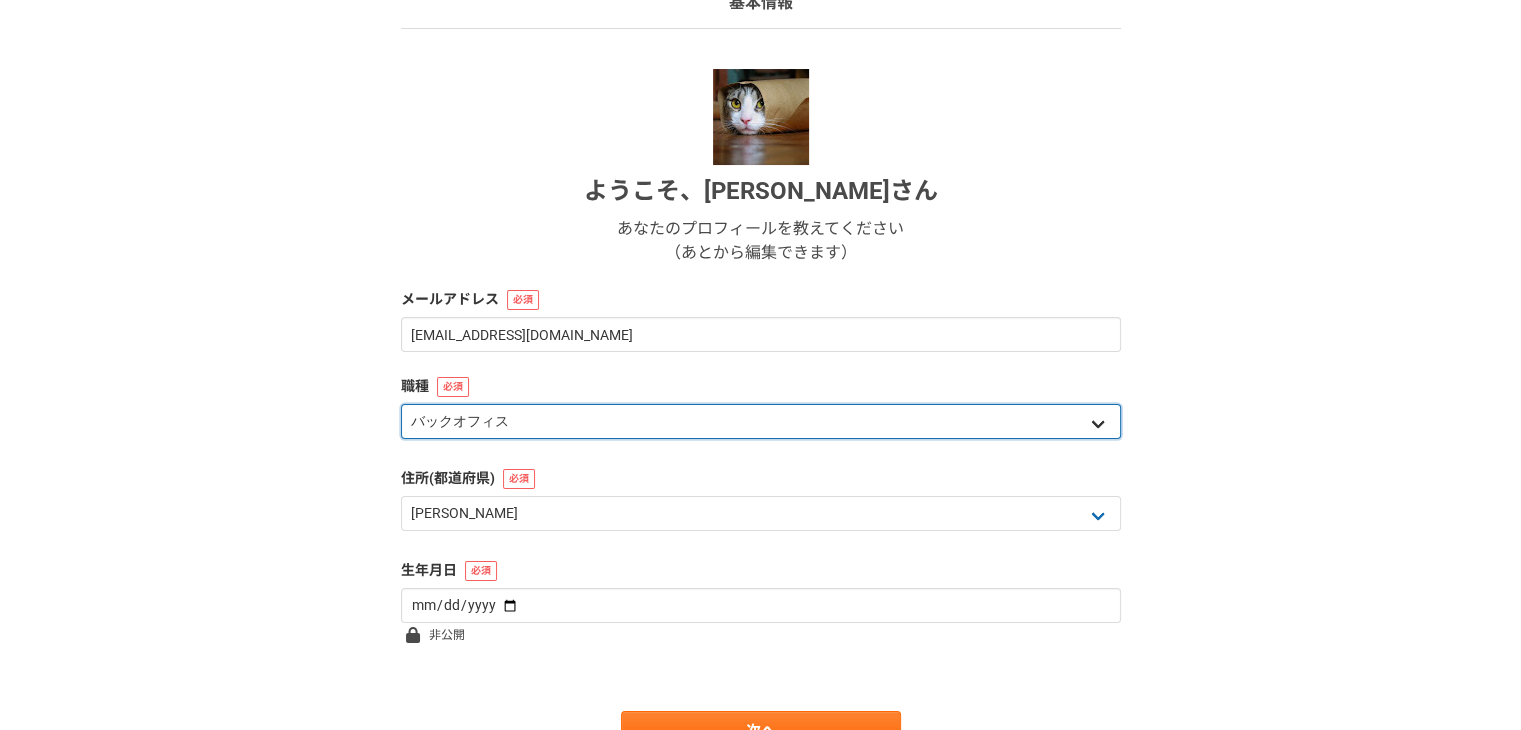 click on "エンジニア デザイナー ライター 営業 マーケティング 企画・事業開発 バックオフィス その他" at bounding box center (761, 421) 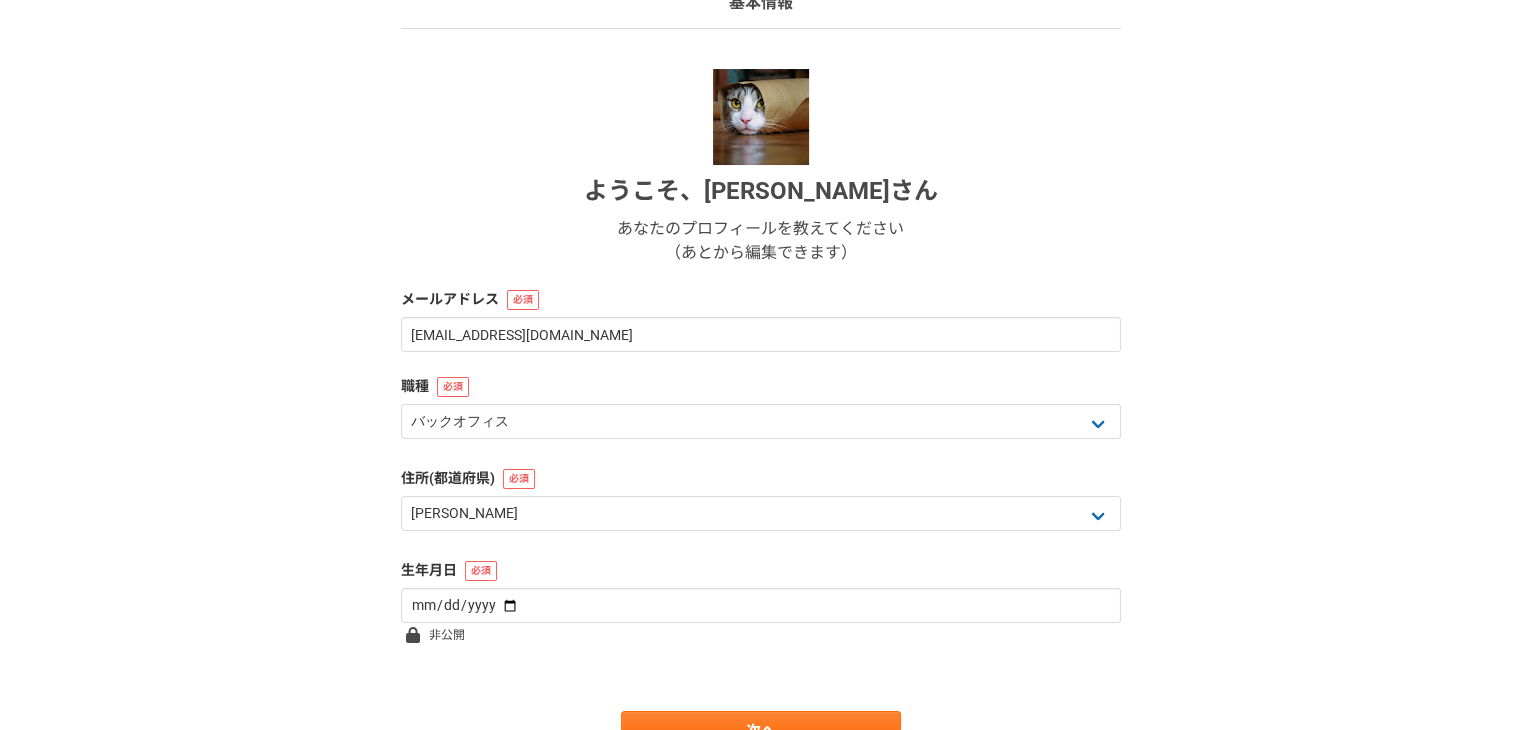 click on "1 2 3 4 5 6 基本情報 ようこそ、 [PERSON_NAME] あなたのプロフィールを教えてください （あとから編集できます） メールアドレス [EMAIL_ADDRESS][DOMAIN_NAME] 職種 エンジニア デザイナー ライター 営業 マーケティング 企画・事業開発 バックオフィス その他 住所(都道府県) 北海道 [GEOGRAPHIC_DATA] [GEOGRAPHIC_DATA] [PERSON_NAME][GEOGRAPHIC_DATA] [PERSON_NAME][GEOGRAPHIC_DATA] [GEOGRAPHIC_DATA] [PERSON_NAME][GEOGRAPHIC_DATA] [GEOGRAPHIC_DATA] [GEOGRAPHIC_DATA] [GEOGRAPHIC_DATA] [GEOGRAPHIC_DATA] [PERSON_NAME][GEOGRAPHIC_DATA] [PERSON_NAME] [GEOGRAPHIC_DATA] [GEOGRAPHIC_DATA] [GEOGRAPHIC_DATA] [PERSON_NAME][GEOGRAPHIC_DATA] [PERSON_NAME][GEOGRAPHIC_DATA] [GEOGRAPHIC_DATA] [PERSON_NAME][GEOGRAPHIC_DATA] [GEOGRAPHIC_DATA] [GEOGRAPHIC_DATA] [GEOGRAPHIC_DATA] [GEOGRAPHIC_DATA] [GEOGRAPHIC_DATA] [GEOGRAPHIC_DATA] [GEOGRAPHIC_DATA] [GEOGRAPHIC_DATA] [GEOGRAPHIC_DATA] [GEOGRAPHIC_DATA] [GEOGRAPHIC_DATA] [GEOGRAPHIC_DATA] [GEOGRAPHIC_DATA] [GEOGRAPHIC_DATA] [PERSON_NAME][GEOGRAPHIC_DATA] [GEOGRAPHIC_DATA] [GEOGRAPHIC_DATA] [GEOGRAPHIC_DATA] [GEOGRAPHIC_DATA] [GEOGRAPHIC_DATA] [GEOGRAPHIC_DATA] [GEOGRAPHIC_DATA] [GEOGRAPHIC_DATA] [GEOGRAPHIC_DATA] [PERSON_NAME][GEOGRAPHIC_DATA] [GEOGRAPHIC_DATA] [GEOGRAPHIC_DATA] 海外 生年月日 非公開 次へ" at bounding box center (760, 367) 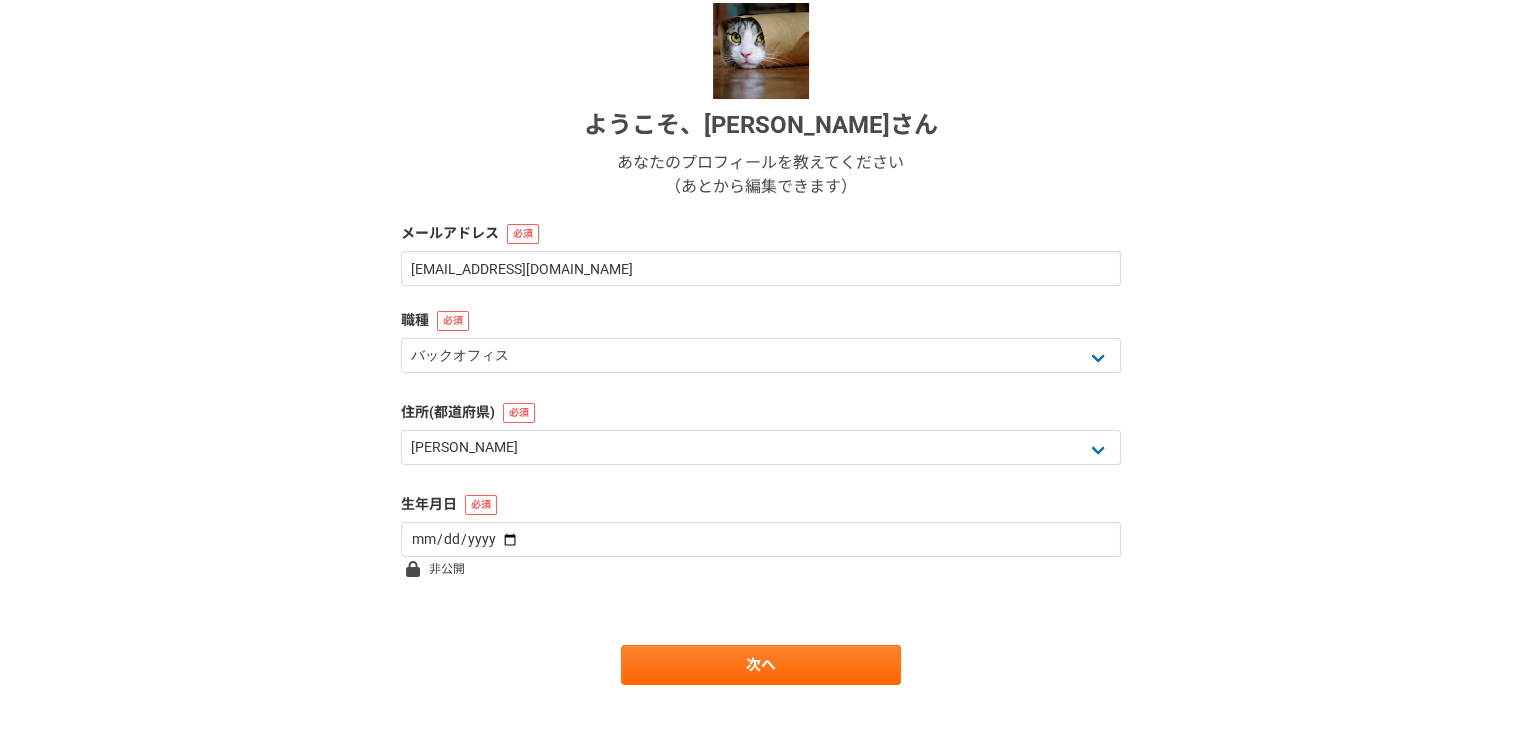 scroll, scrollTop: 267, scrollLeft: 0, axis: vertical 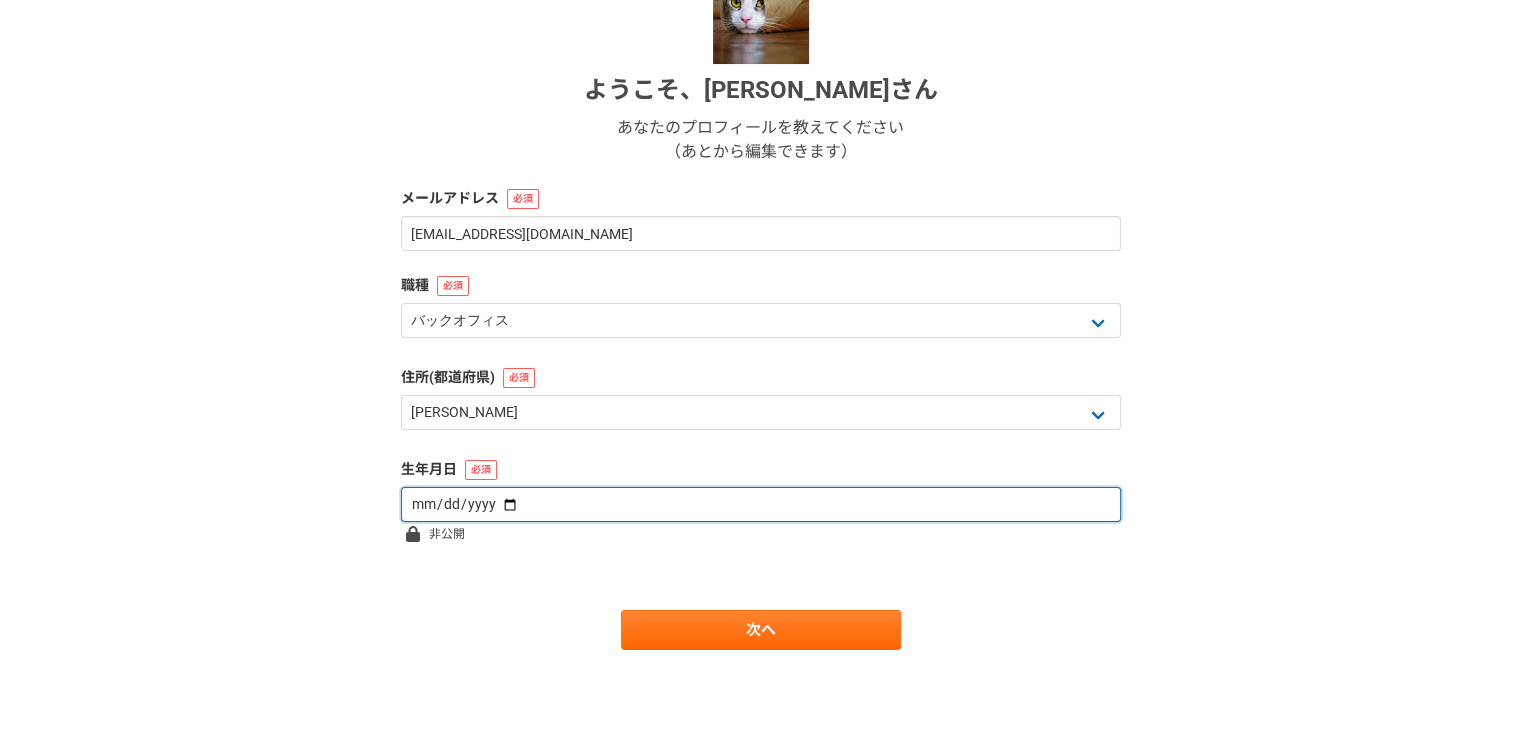 click at bounding box center [761, 504] 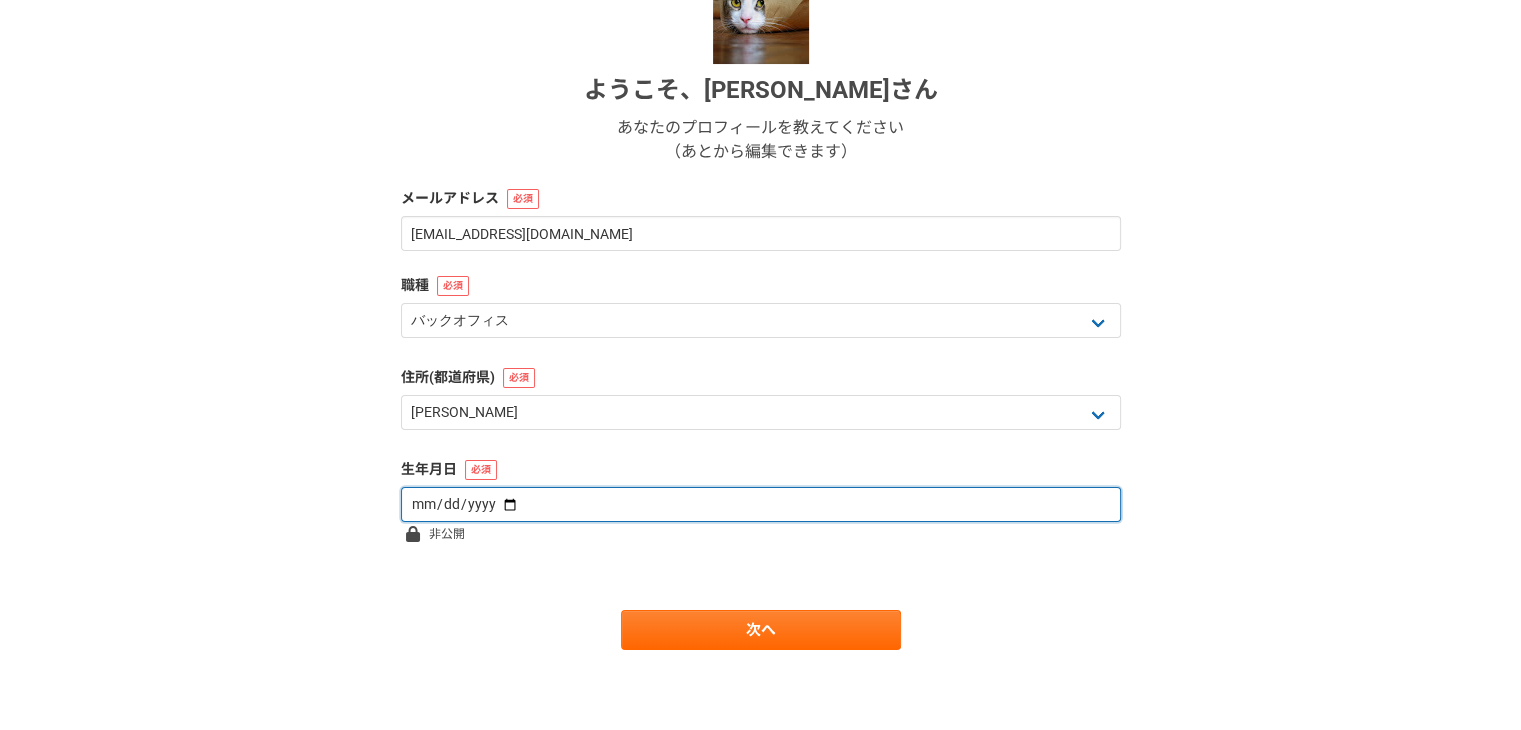 type on "[DATE]" 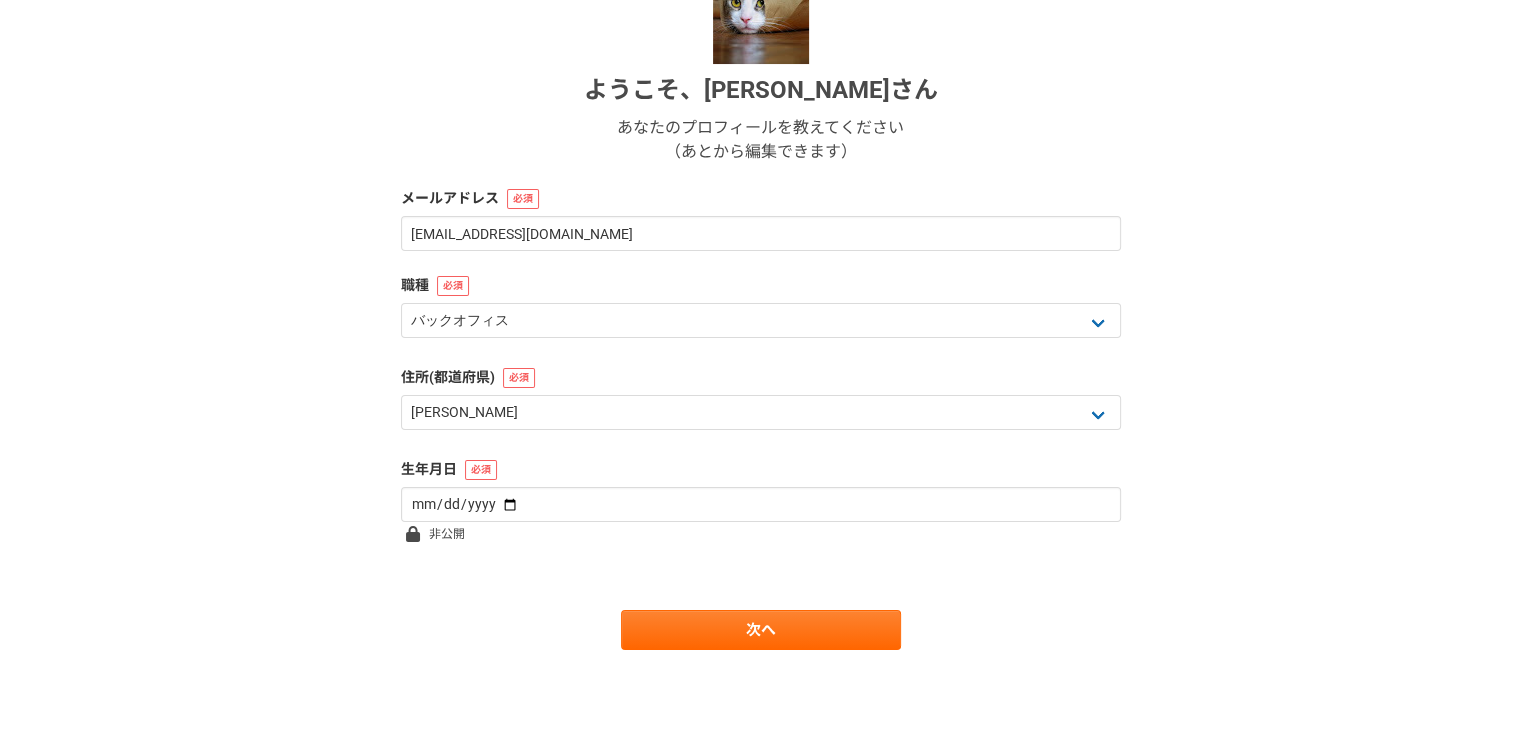 click on "ようこそ、 [PERSON_NAME] Usami さん あなたのプロフィールを教えてください （あとから編集できます） メールアドレス [EMAIL_ADDRESS][DOMAIN_NAME] 職種 エンジニア デザイナー ライター 営業 マーケティング 企画・事業開発 バックオフィス その他 住所(都道府県) [GEOGRAPHIC_DATA] [GEOGRAPHIC_DATA] [PERSON_NAME][GEOGRAPHIC_DATA] [PERSON_NAME][GEOGRAPHIC_DATA] [GEOGRAPHIC_DATA] [PERSON_NAME][GEOGRAPHIC_DATA] [GEOGRAPHIC_DATA] [GEOGRAPHIC_DATA] [GEOGRAPHIC_DATA] [GEOGRAPHIC_DATA] [PERSON_NAME][GEOGRAPHIC_DATA] [PERSON_NAME] [GEOGRAPHIC_DATA] [GEOGRAPHIC_DATA] [GEOGRAPHIC_DATA] [PERSON_NAME][GEOGRAPHIC_DATA] [PERSON_NAME][GEOGRAPHIC_DATA] [GEOGRAPHIC_DATA] [PERSON_NAME][GEOGRAPHIC_DATA] [GEOGRAPHIC_DATA] [GEOGRAPHIC_DATA] [GEOGRAPHIC_DATA] [GEOGRAPHIC_DATA] [GEOGRAPHIC_DATA] [GEOGRAPHIC_DATA] [GEOGRAPHIC_DATA] [GEOGRAPHIC_DATA] [GEOGRAPHIC_DATA] [GEOGRAPHIC_DATA] [GEOGRAPHIC_DATA] [GEOGRAPHIC_DATA] [GEOGRAPHIC_DATA] [GEOGRAPHIC_DATA] [PERSON_NAME][GEOGRAPHIC_DATA] [GEOGRAPHIC_DATA] [GEOGRAPHIC_DATA] [GEOGRAPHIC_DATA] [GEOGRAPHIC_DATA] [GEOGRAPHIC_DATA] [GEOGRAPHIC_DATA] [GEOGRAPHIC_DATA] [GEOGRAPHIC_DATA] [GEOGRAPHIC_DATA] [PERSON_NAME][GEOGRAPHIC_DATA] [GEOGRAPHIC_DATA] [GEOGRAPHIC_DATA] 海外 生年月[DEMOGRAPHIC_DATA] 非公開 次へ" at bounding box center (761, 309) 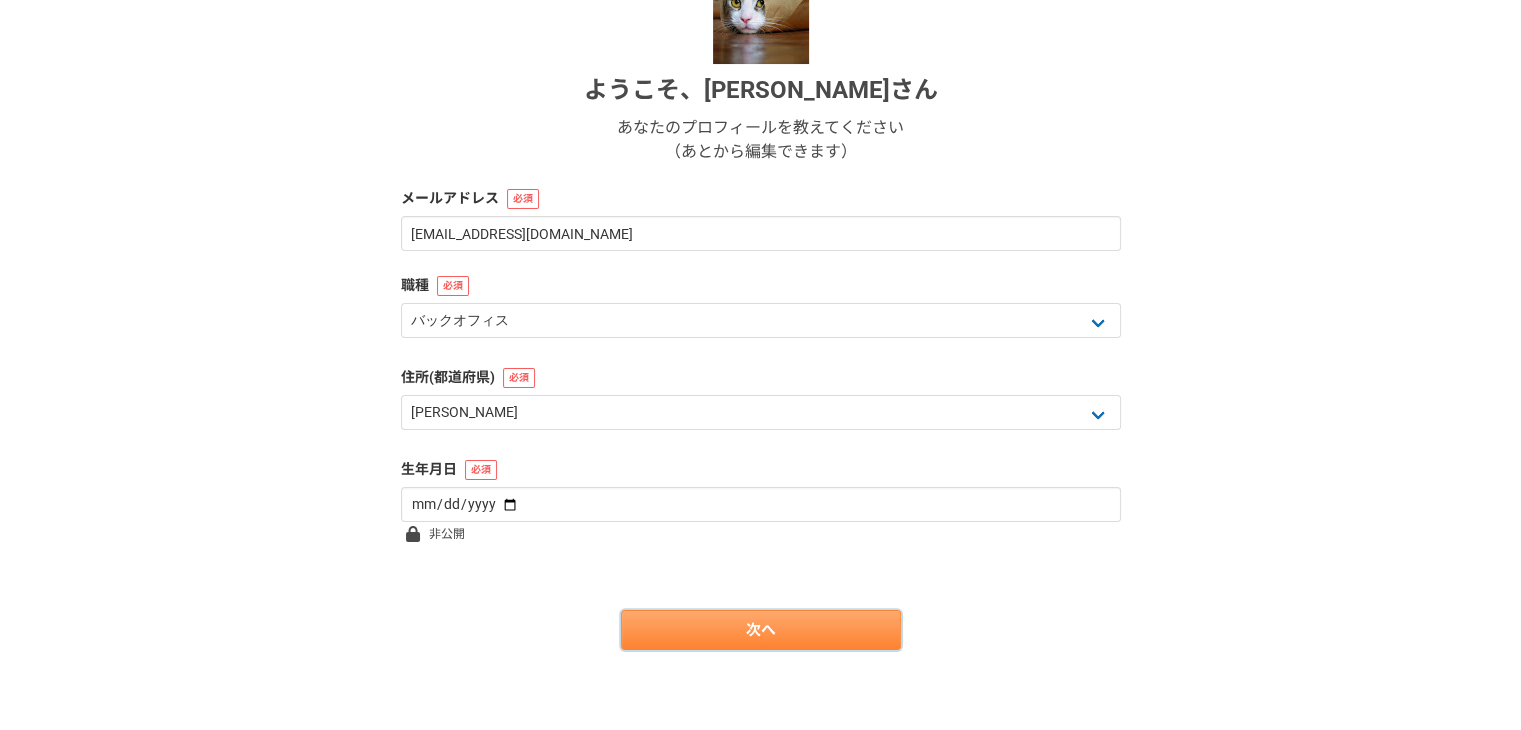 click on "次へ" at bounding box center [761, 630] 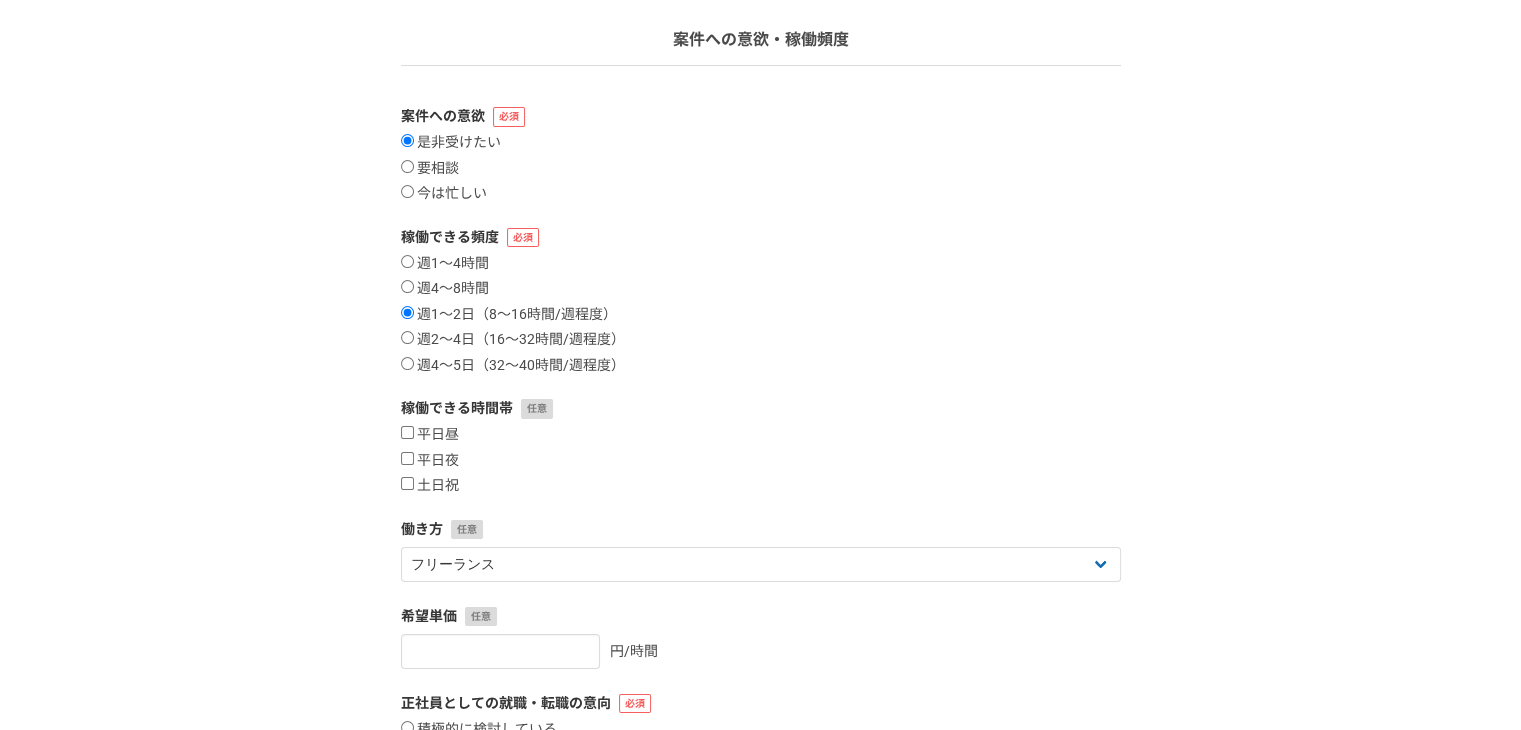 scroll, scrollTop: 166, scrollLeft: 0, axis: vertical 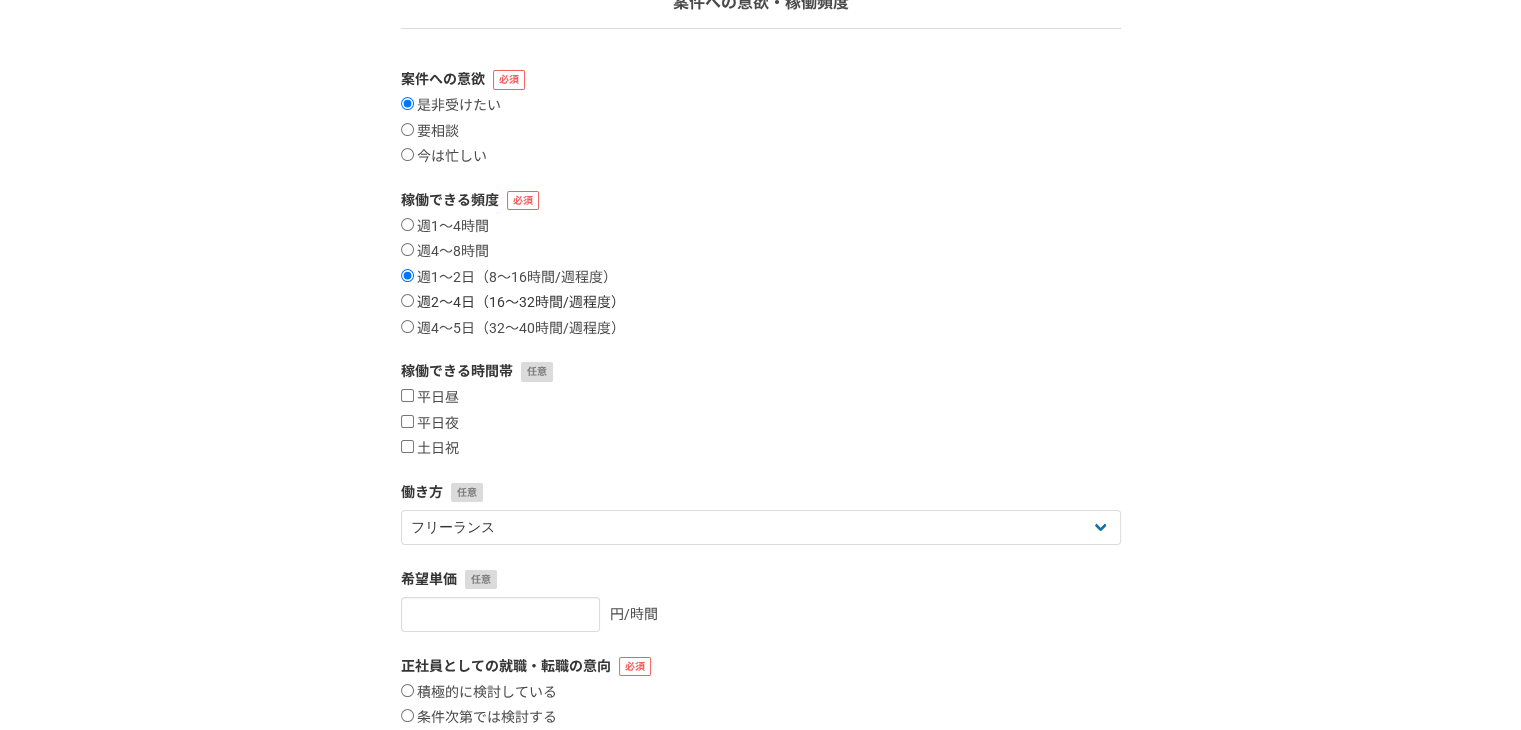 click on "週2〜4日（16〜32時間/週程度）" at bounding box center [513, 303] 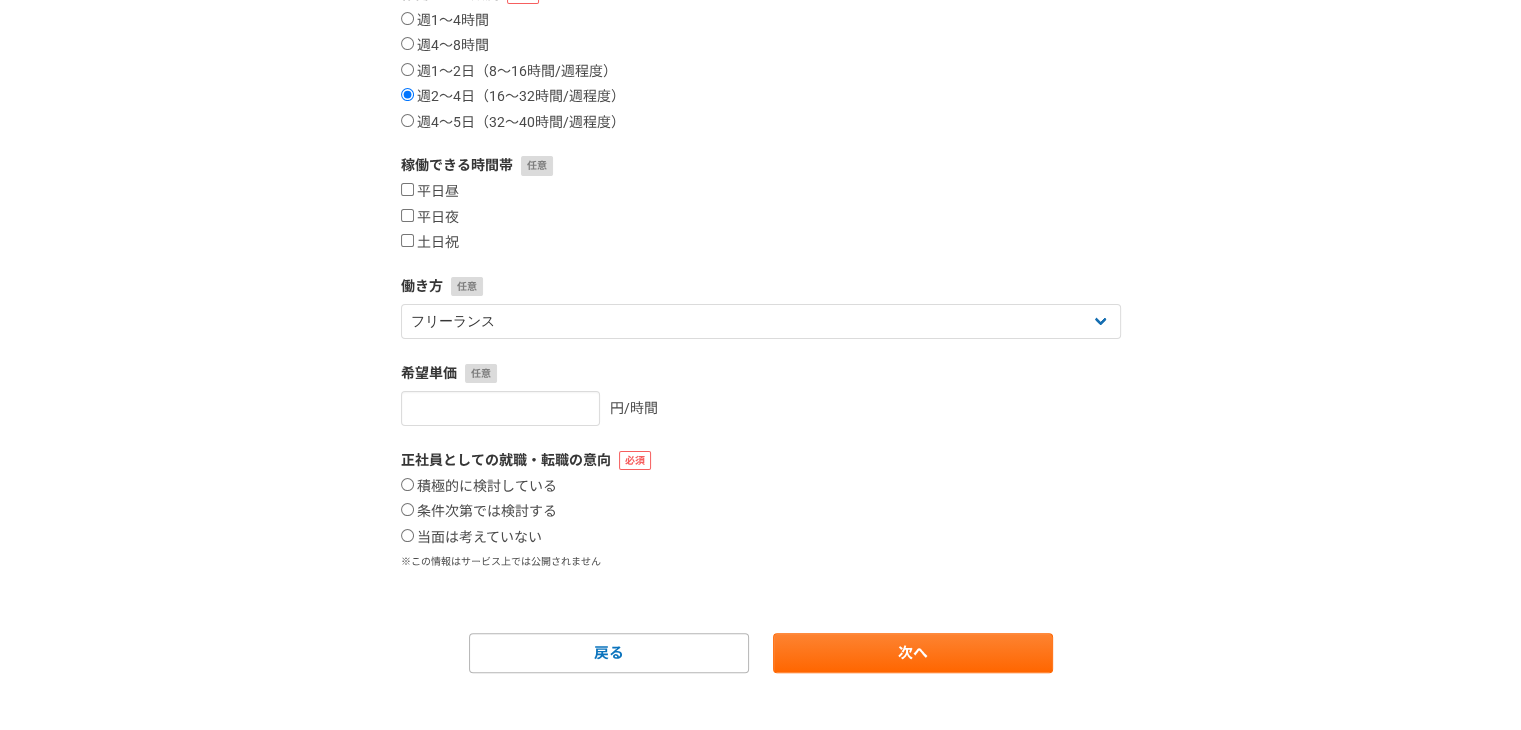 scroll, scrollTop: 395, scrollLeft: 0, axis: vertical 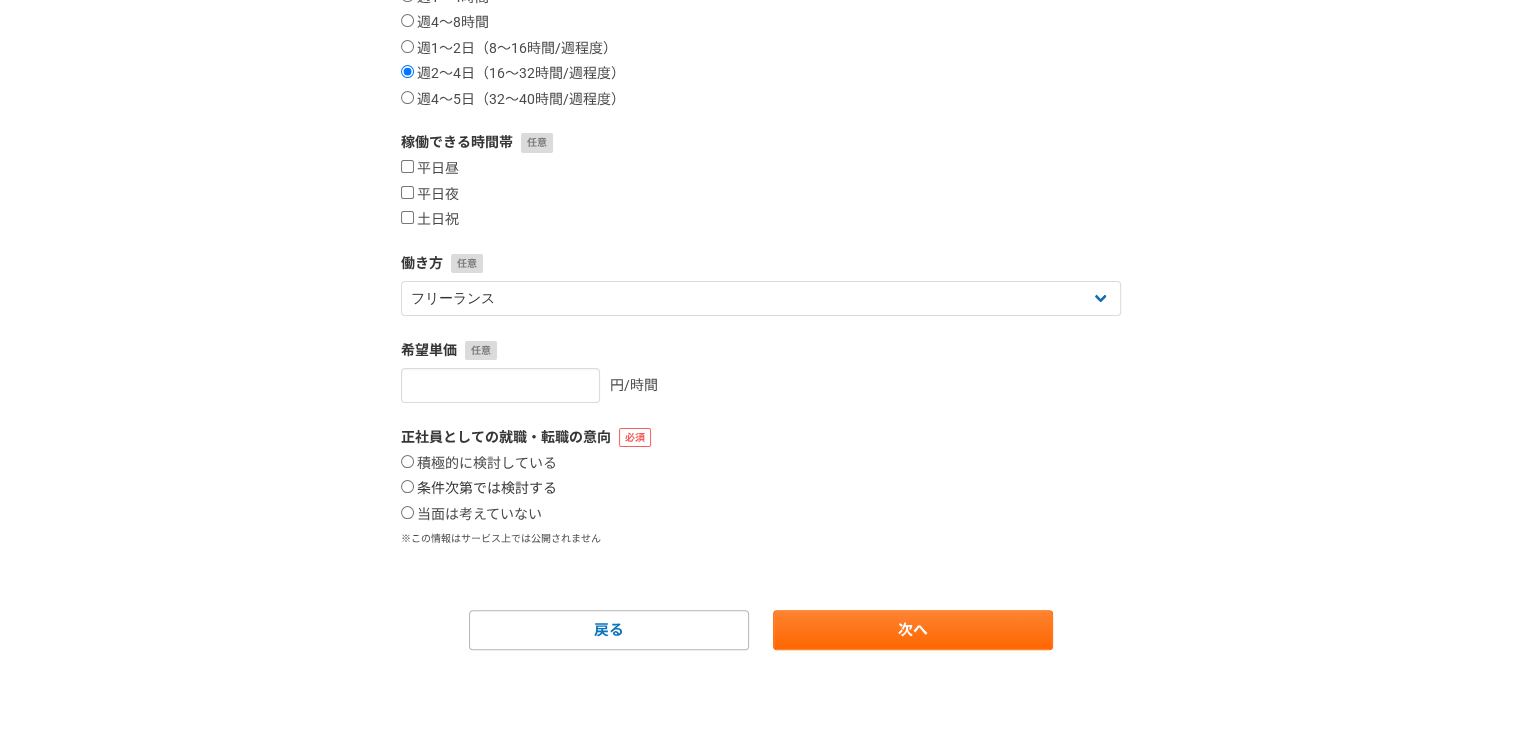 click on "条件次第では検討する" at bounding box center (479, 489) 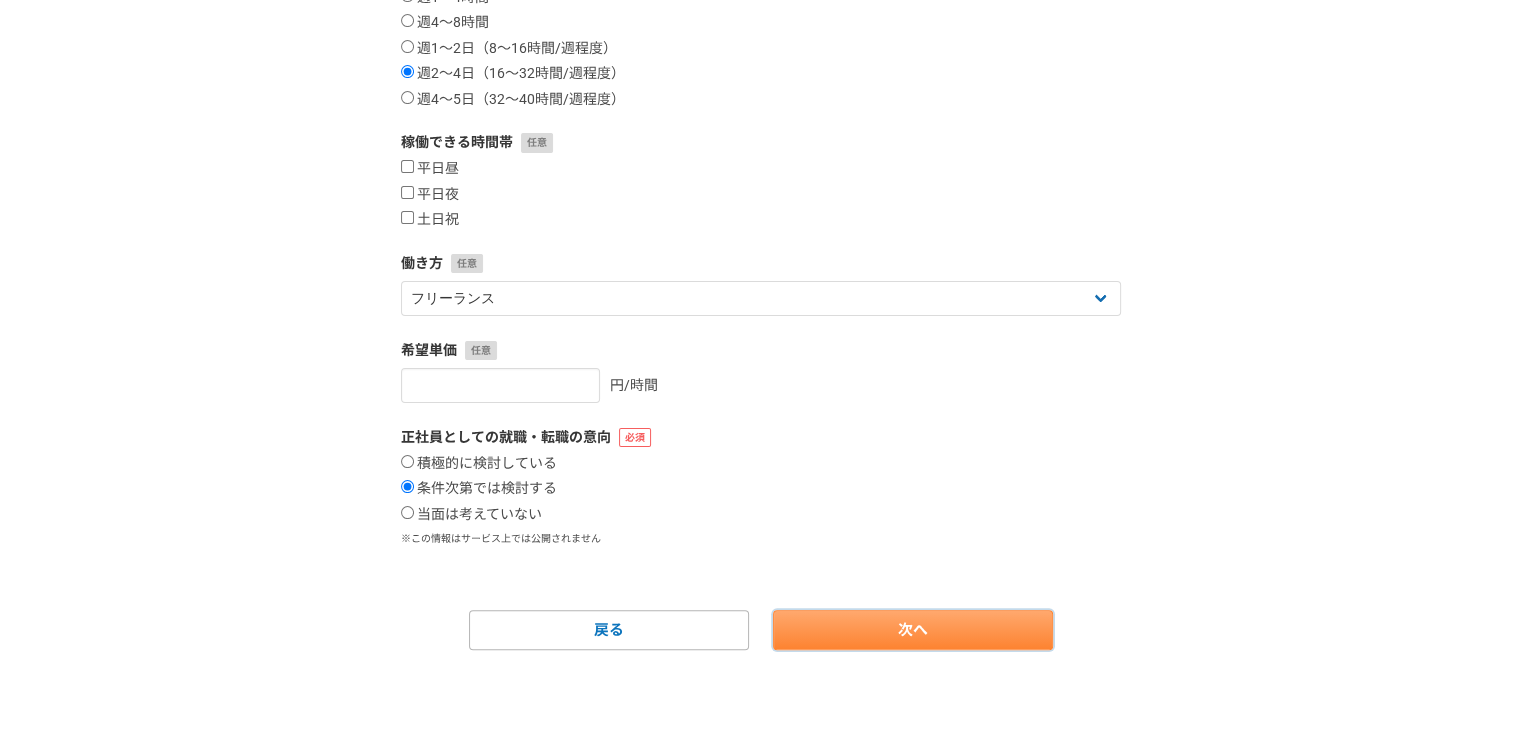 click on "次へ" at bounding box center (913, 630) 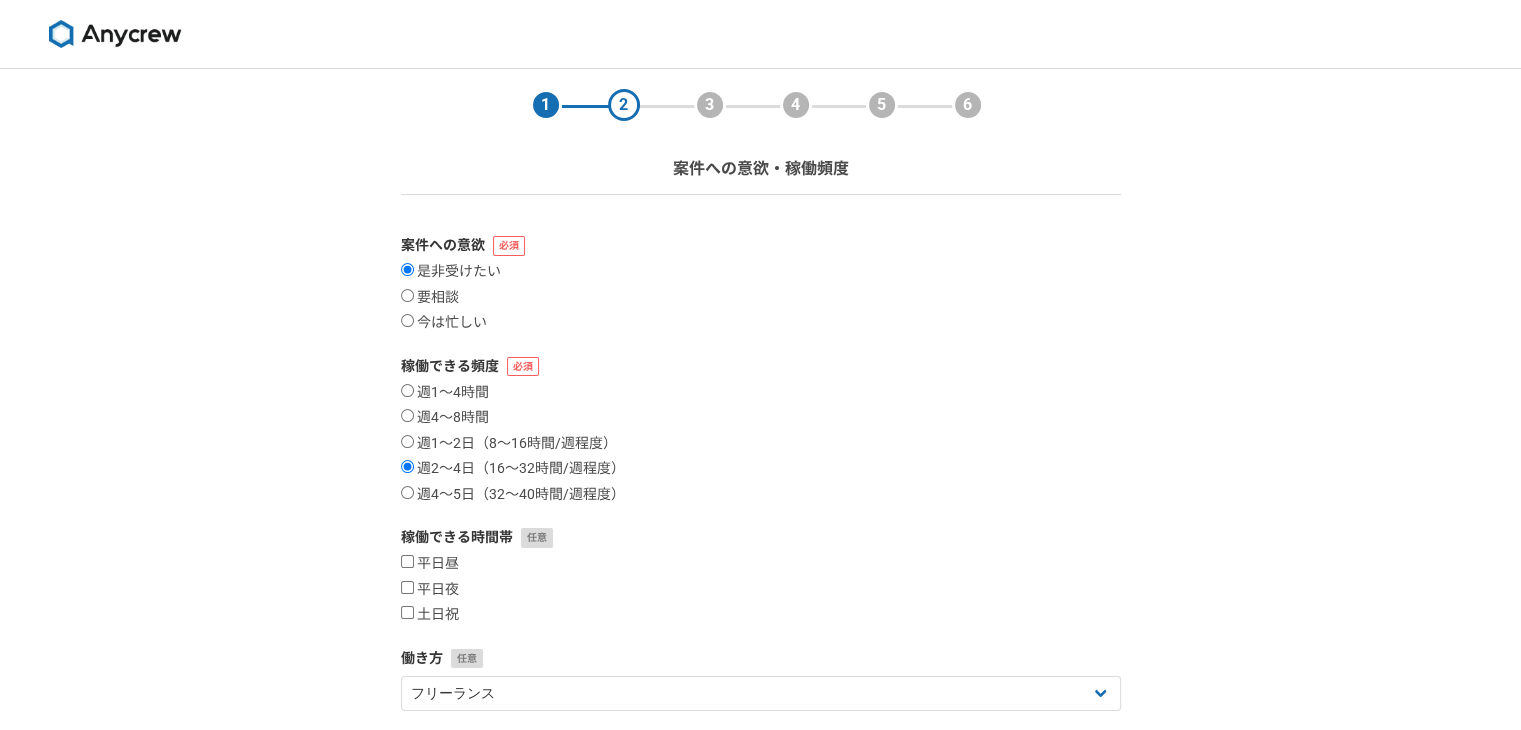 select 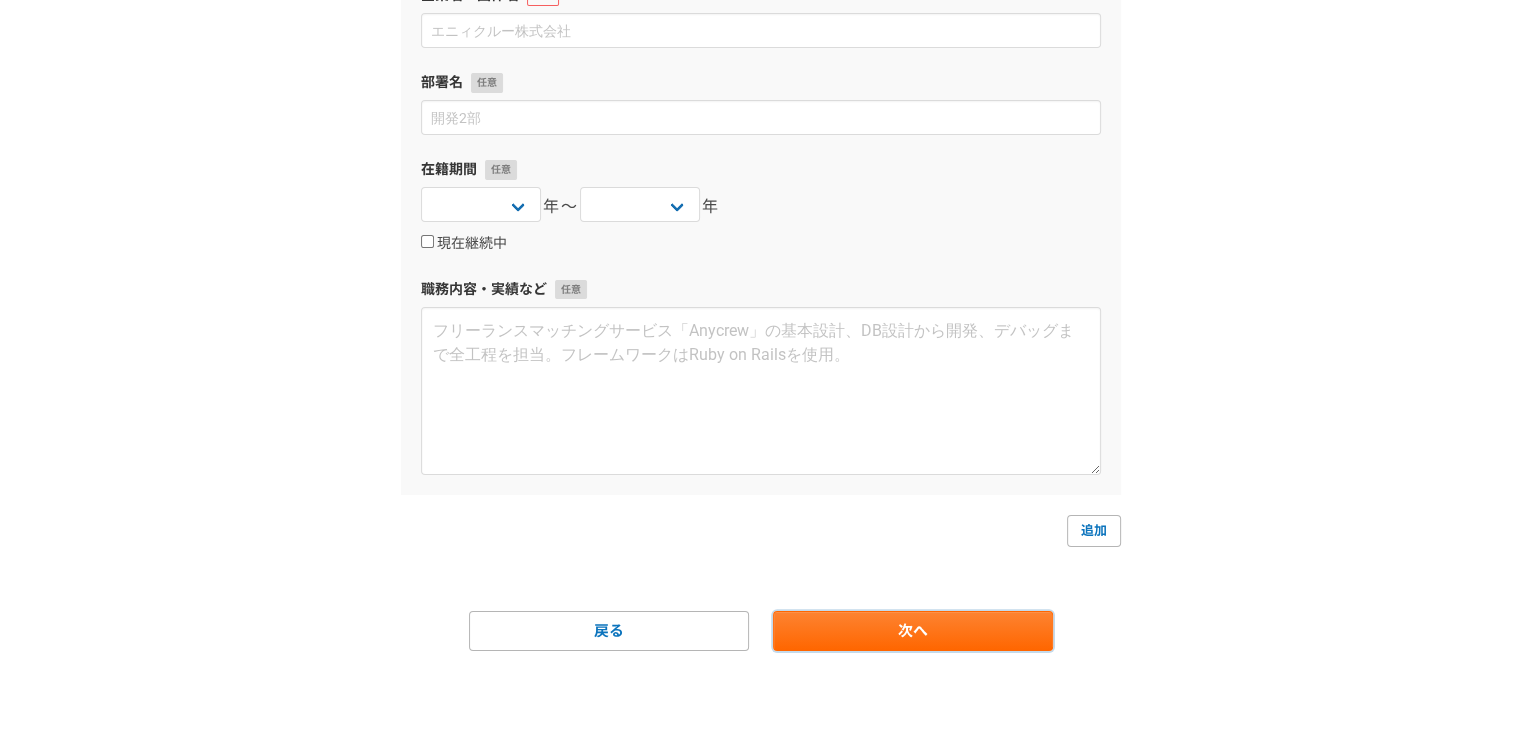 scroll, scrollTop: 0, scrollLeft: 0, axis: both 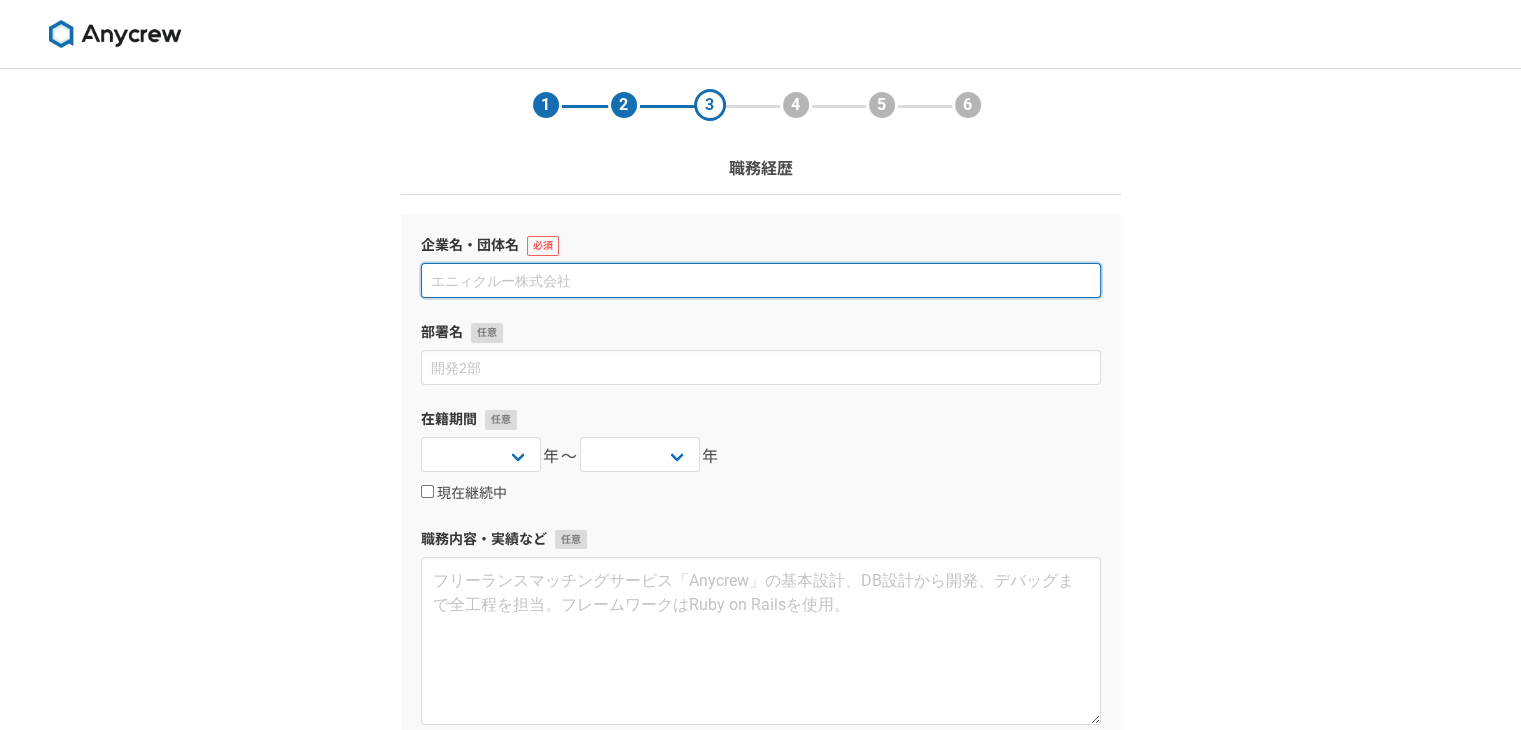 click at bounding box center [761, 280] 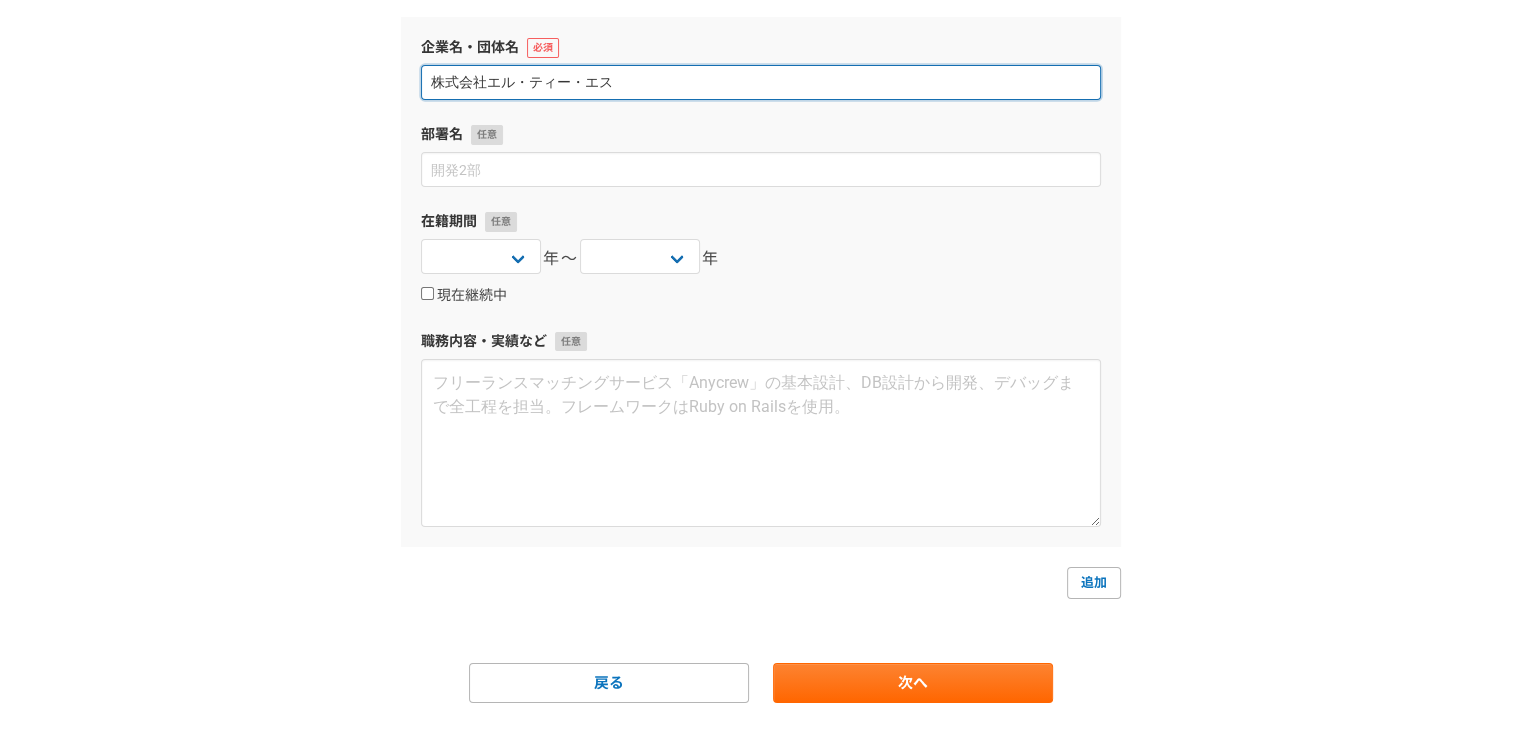 scroll, scrollTop: 250, scrollLeft: 0, axis: vertical 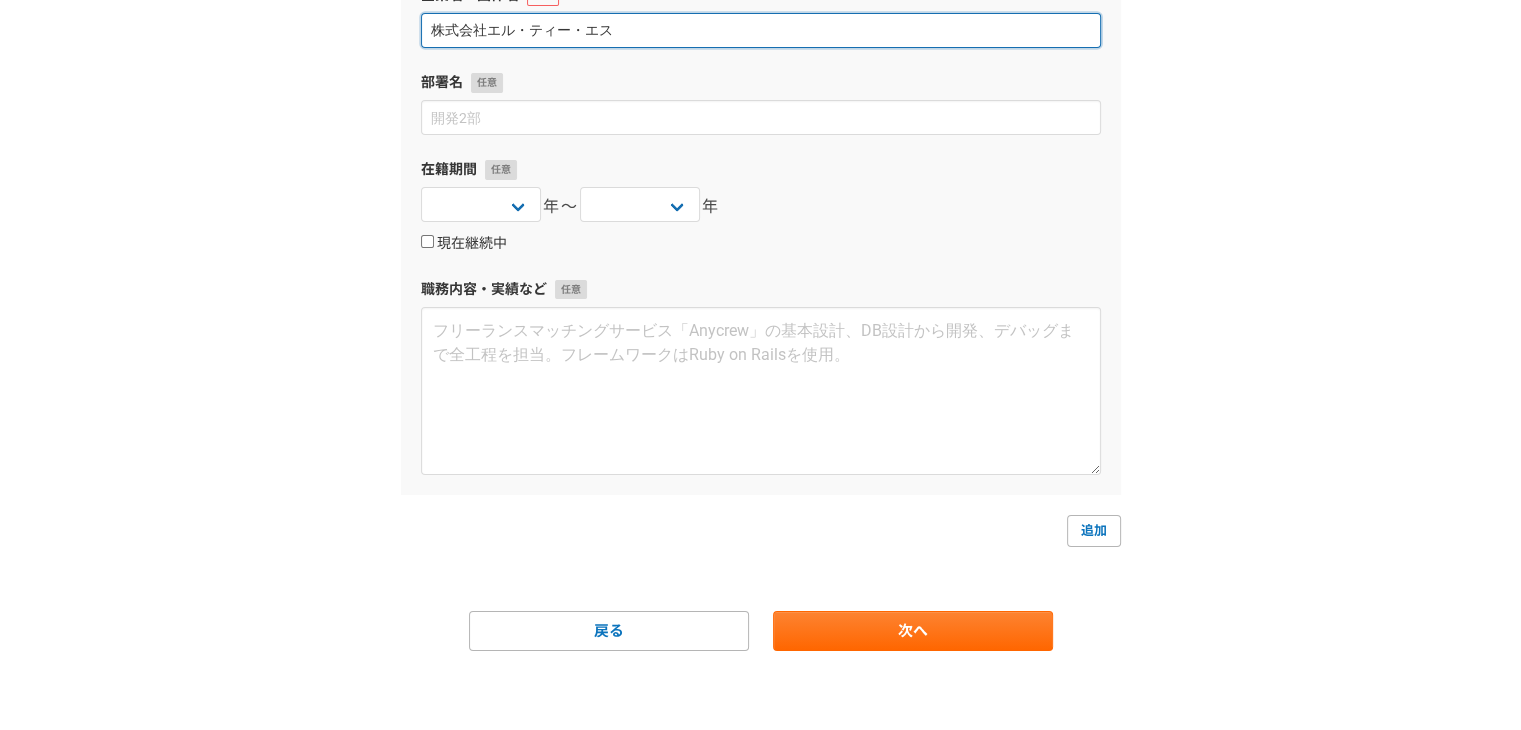 type on "株式会社エル・ティー・エス" 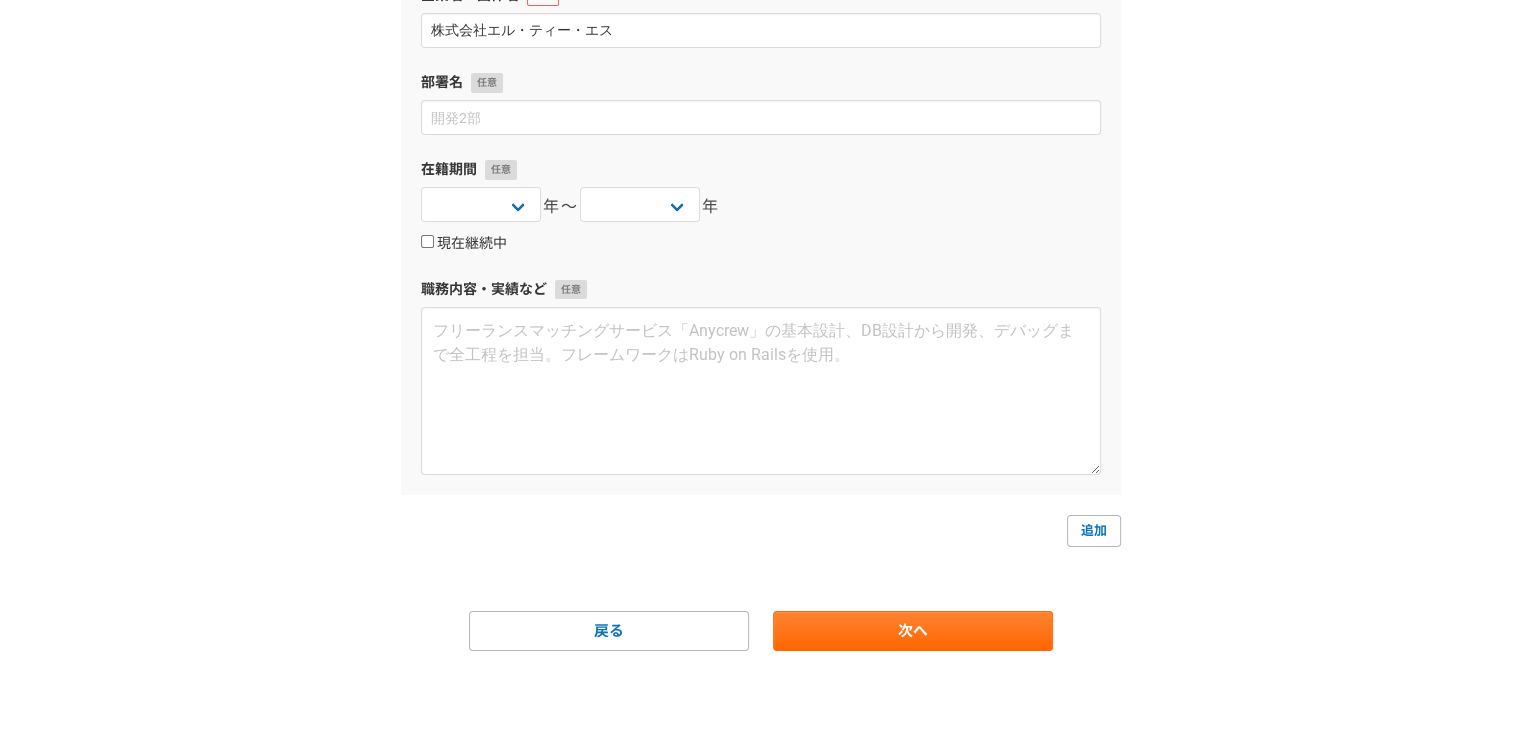 click on "現在継続中" at bounding box center [464, 244] 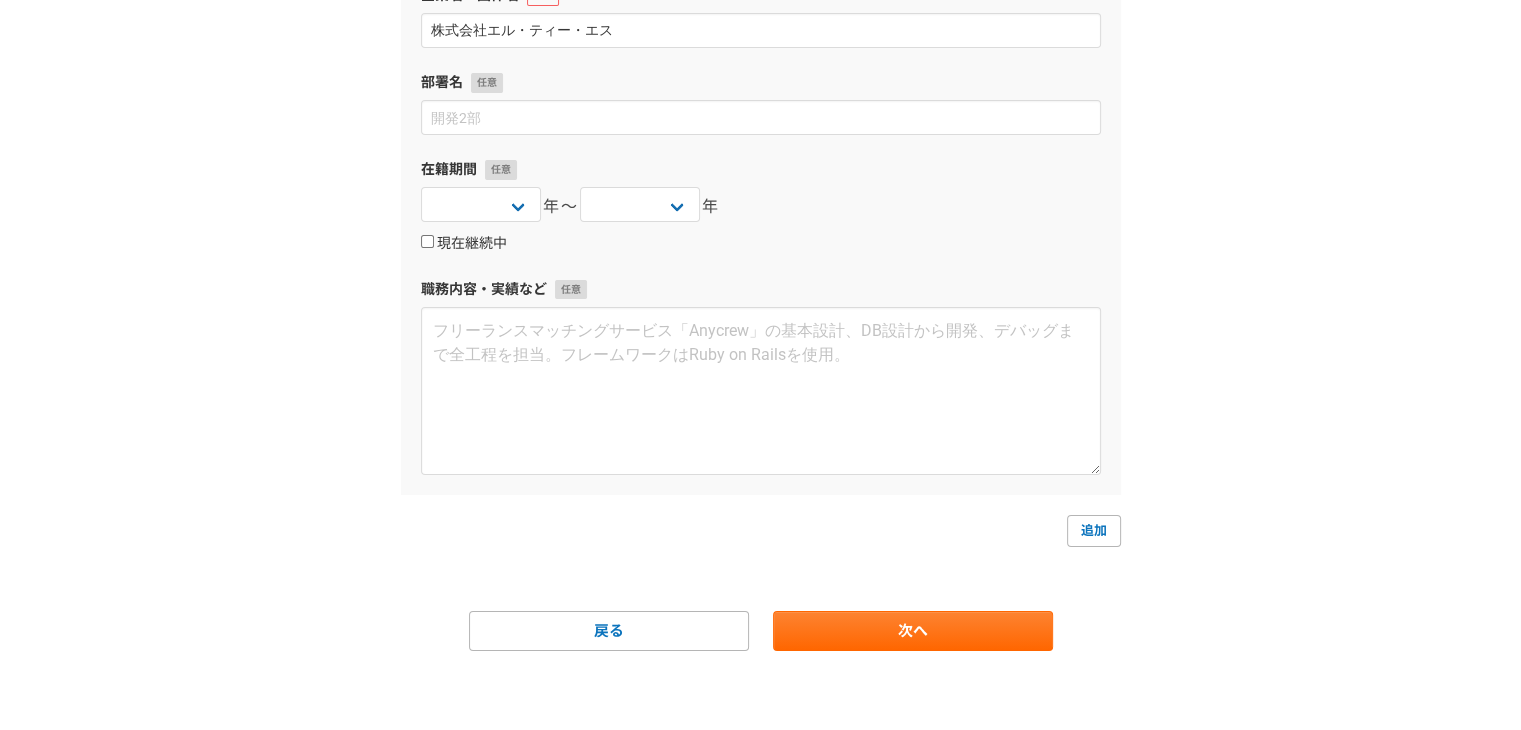 checkbox on "true" 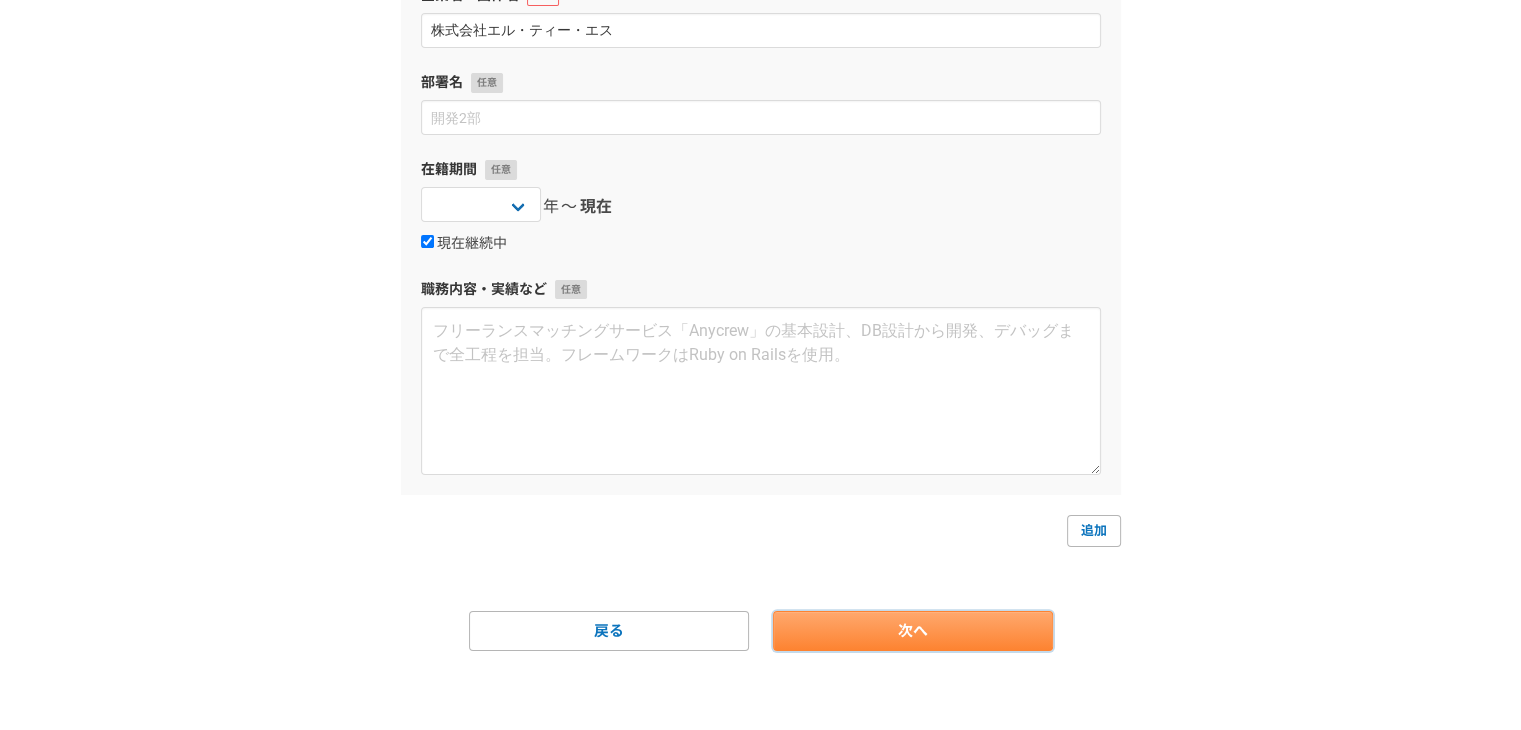 click on "次へ" at bounding box center [913, 631] 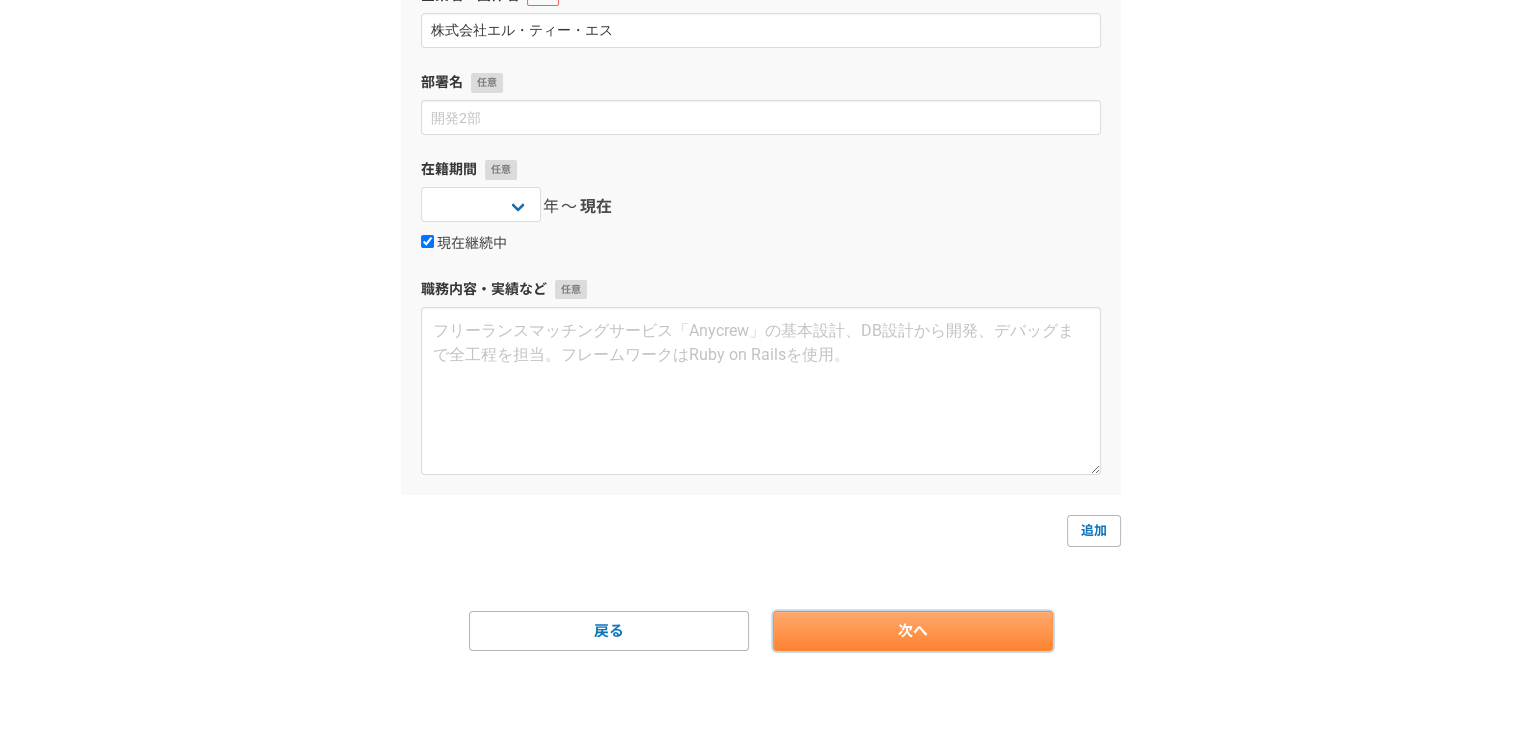 scroll, scrollTop: 0, scrollLeft: 0, axis: both 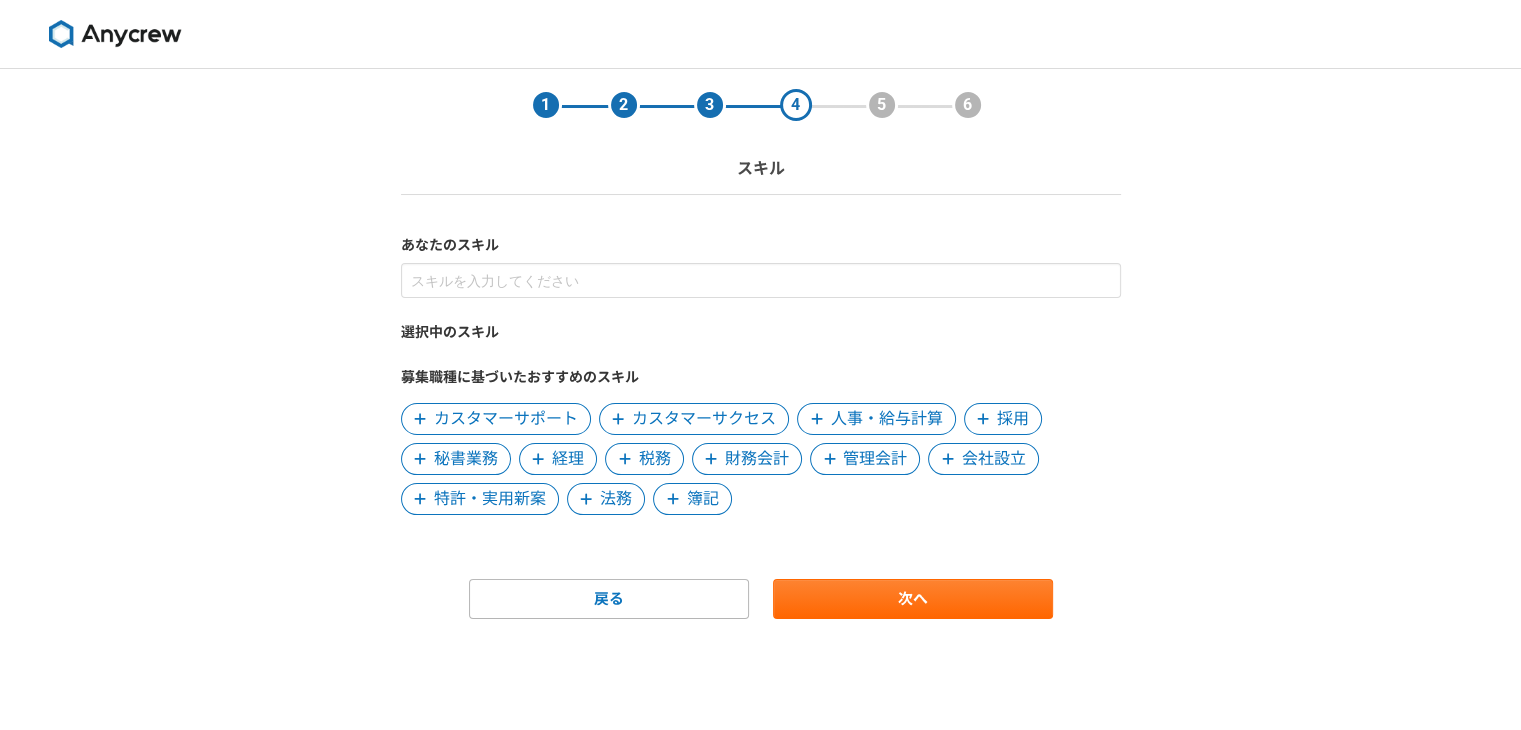 click on "採用" at bounding box center (1013, 419) 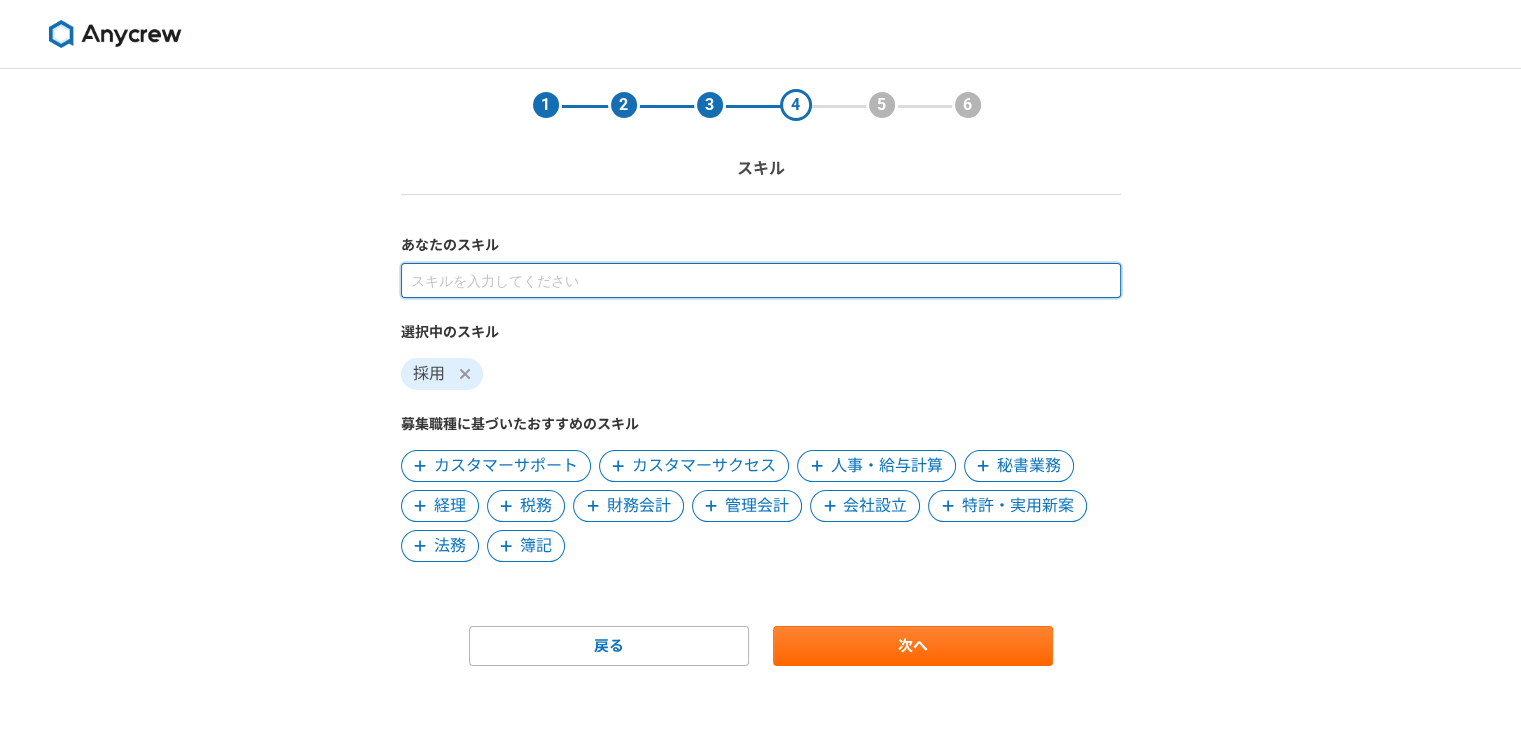 click at bounding box center [761, 280] 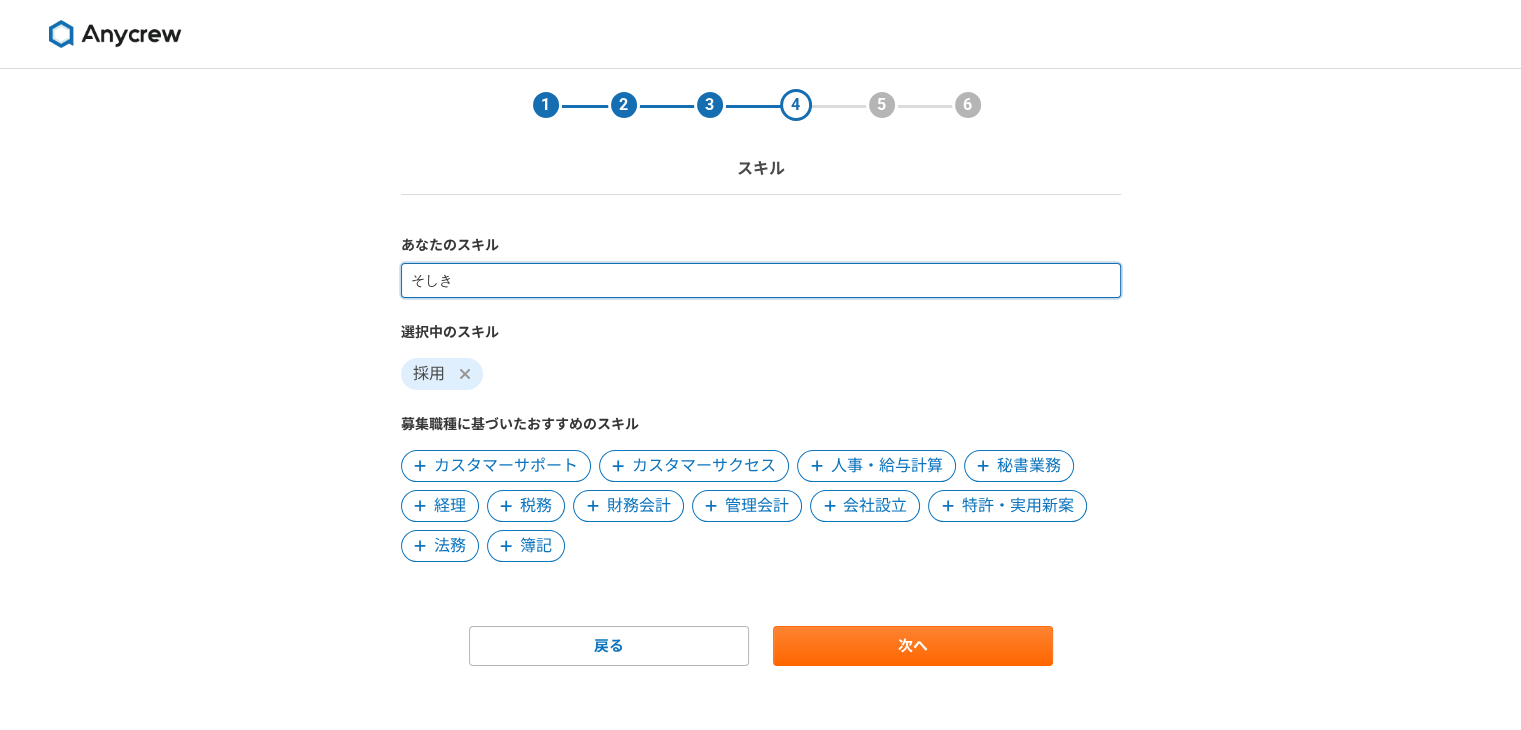 type on "組織開発" 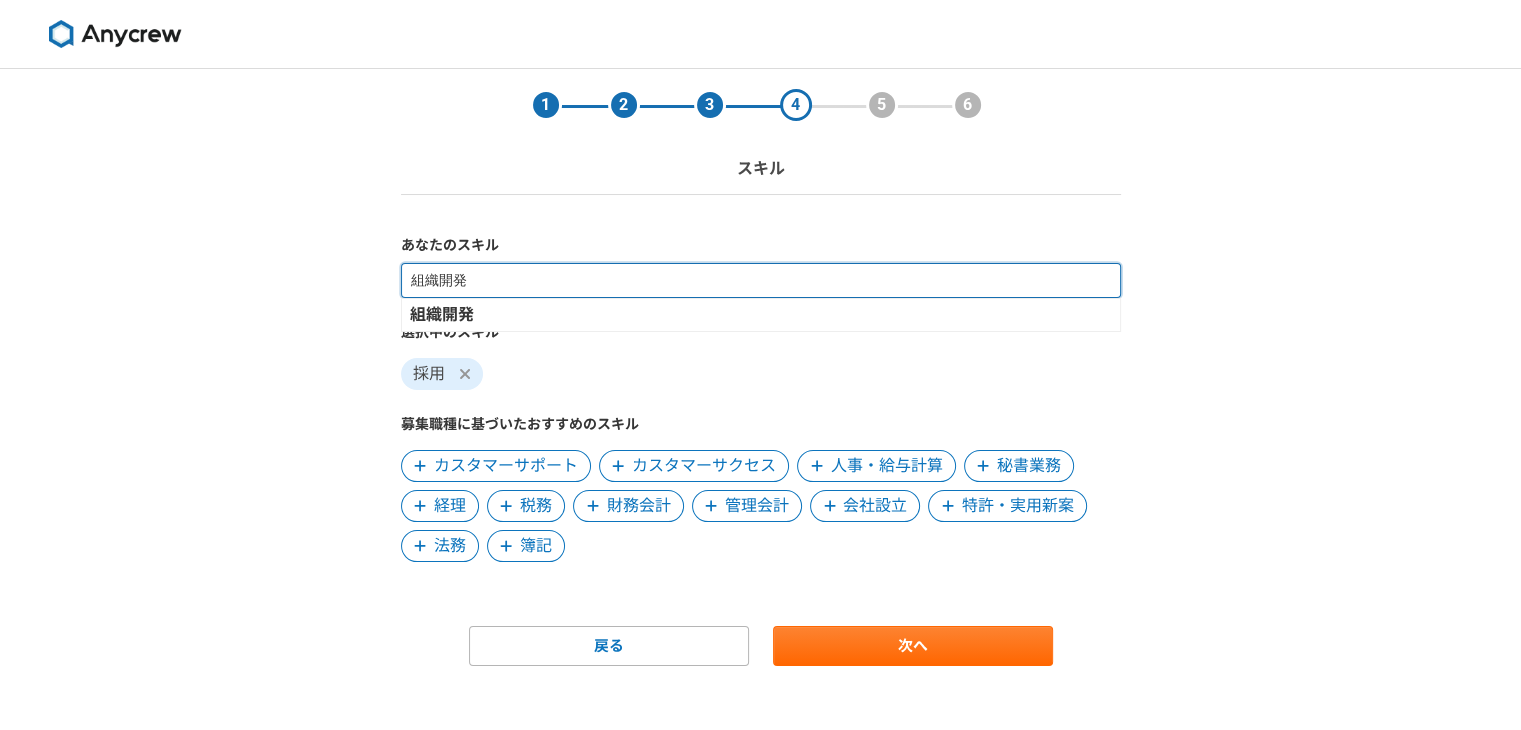 type 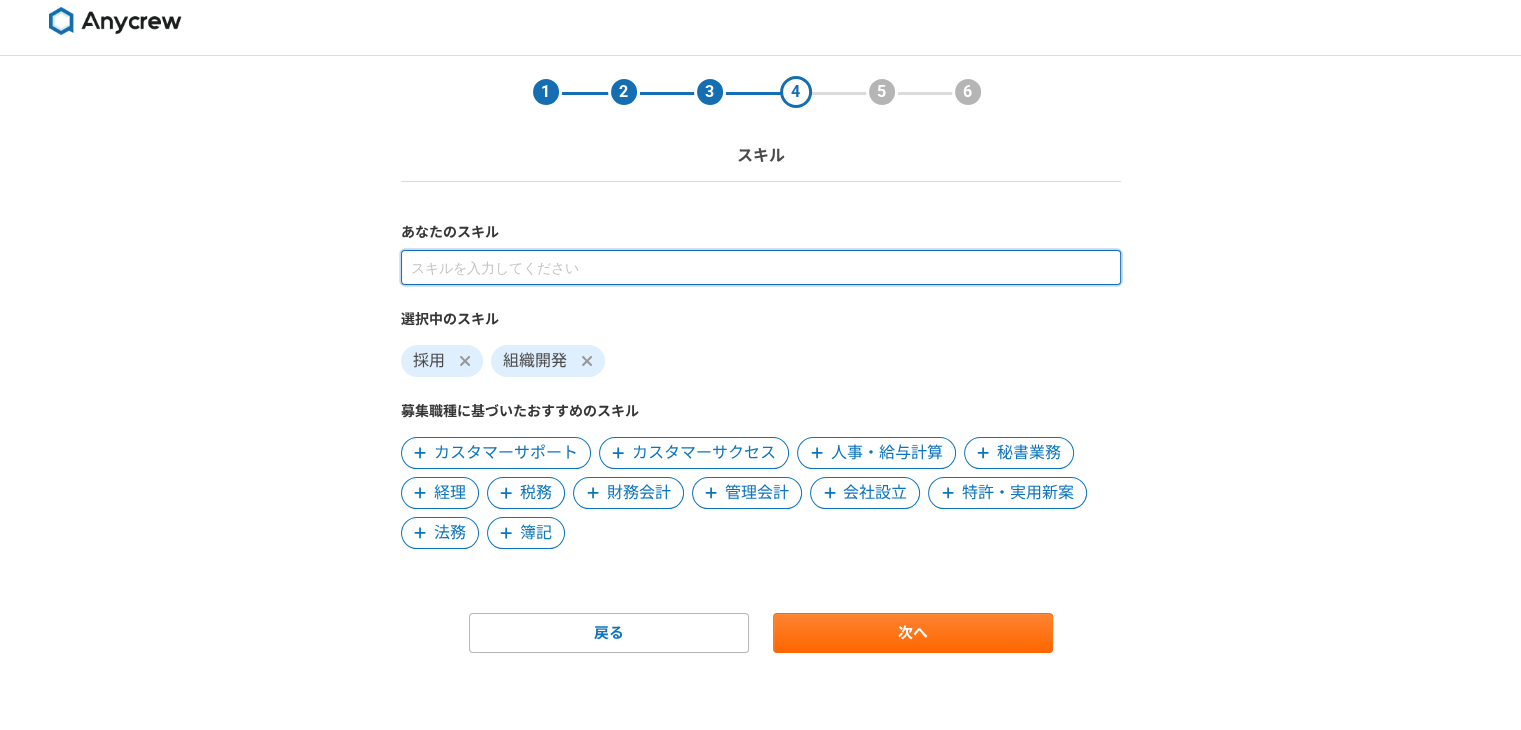scroll, scrollTop: 16, scrollLeft: 0, axis: vertical 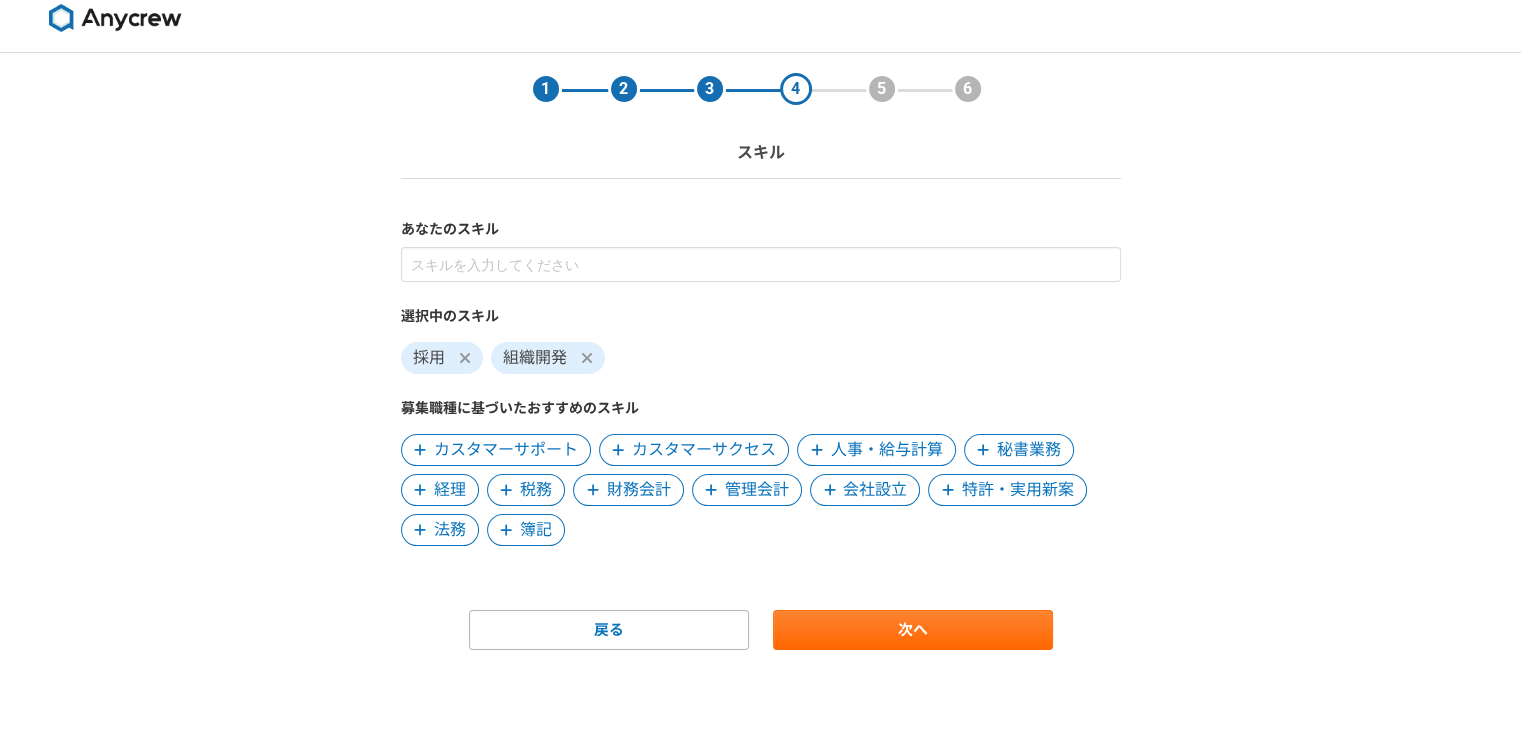 click on "人事・給与計算" at bounding box center [887, 450] 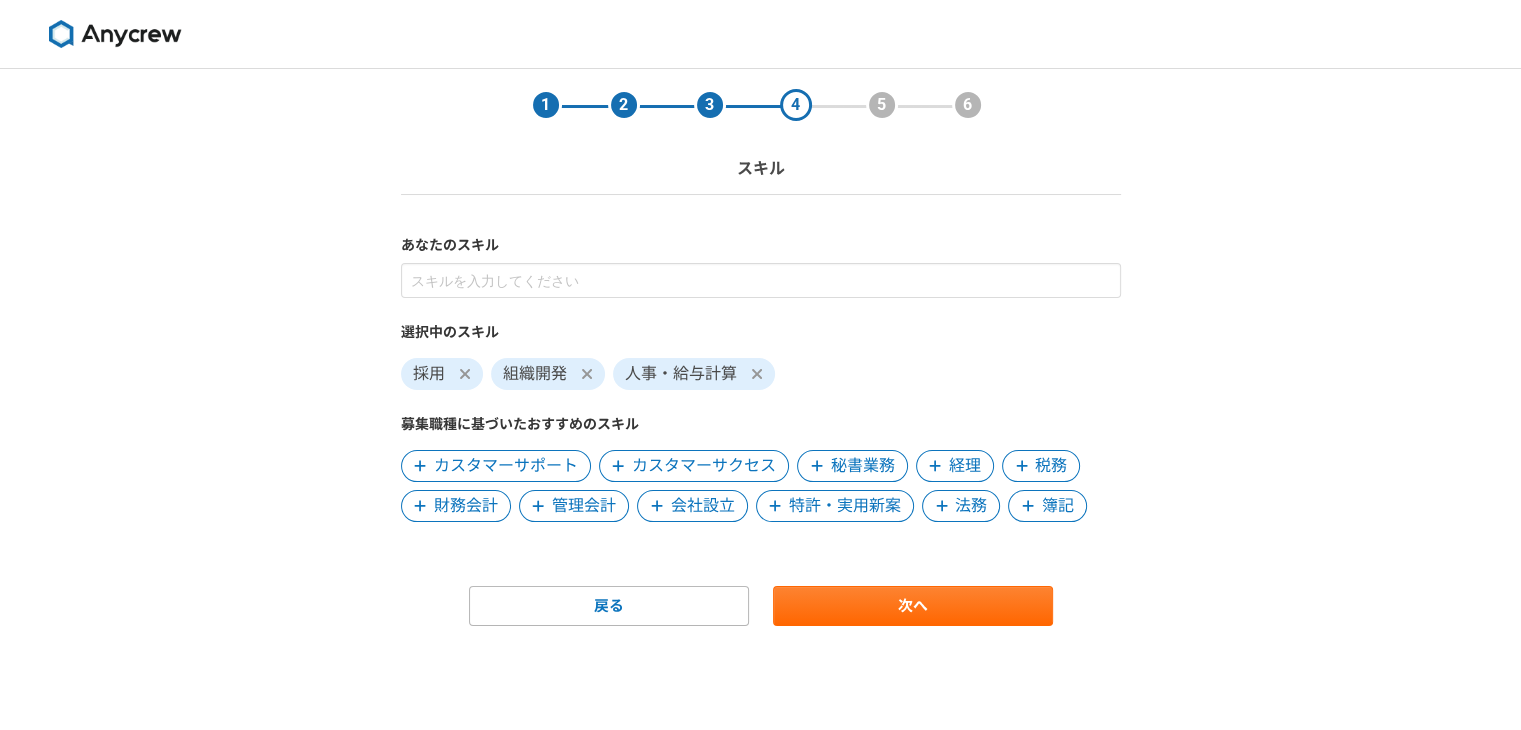 scroll, scrollTop: 0, scrollLeft: 0, axis: both 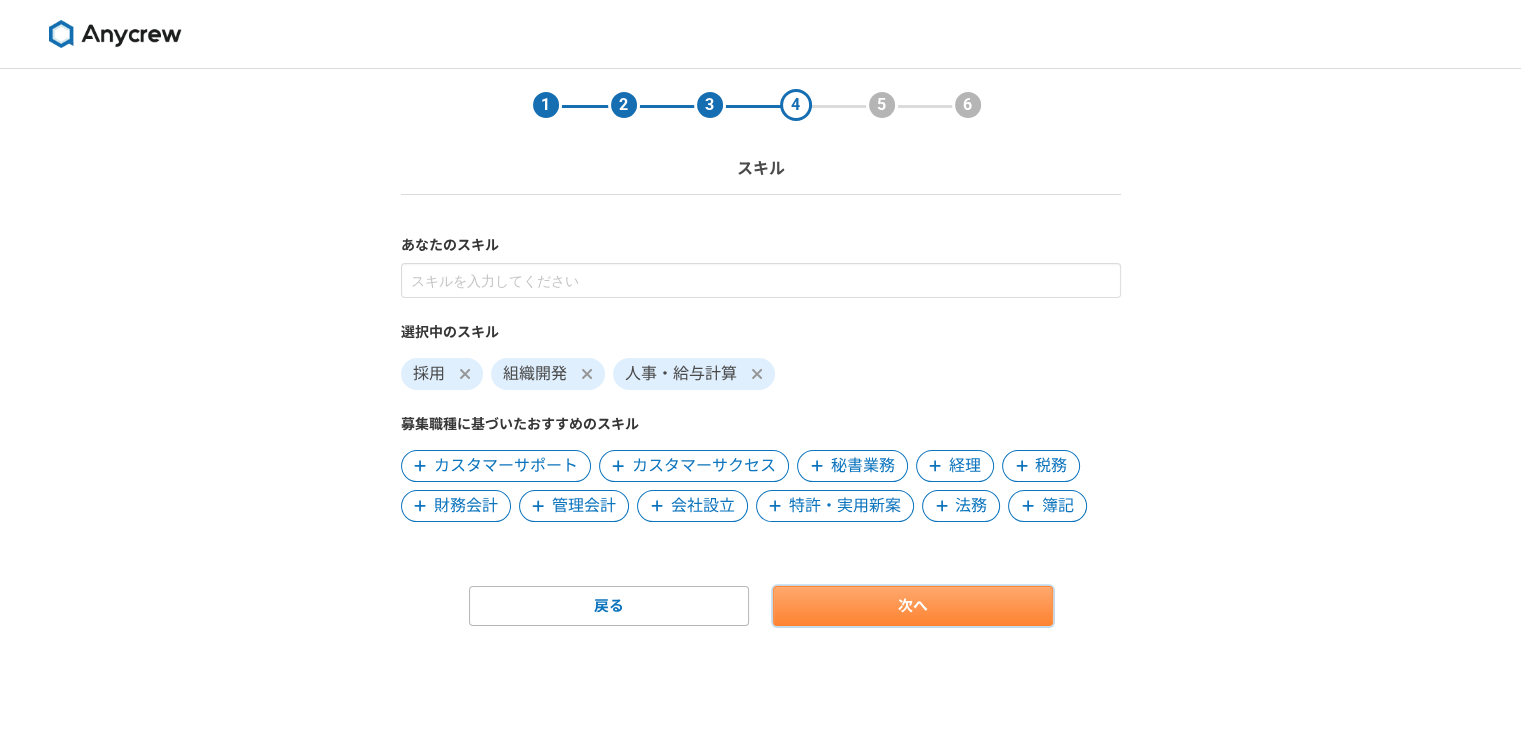 click on "次へ" at bounding box center (913, 606) 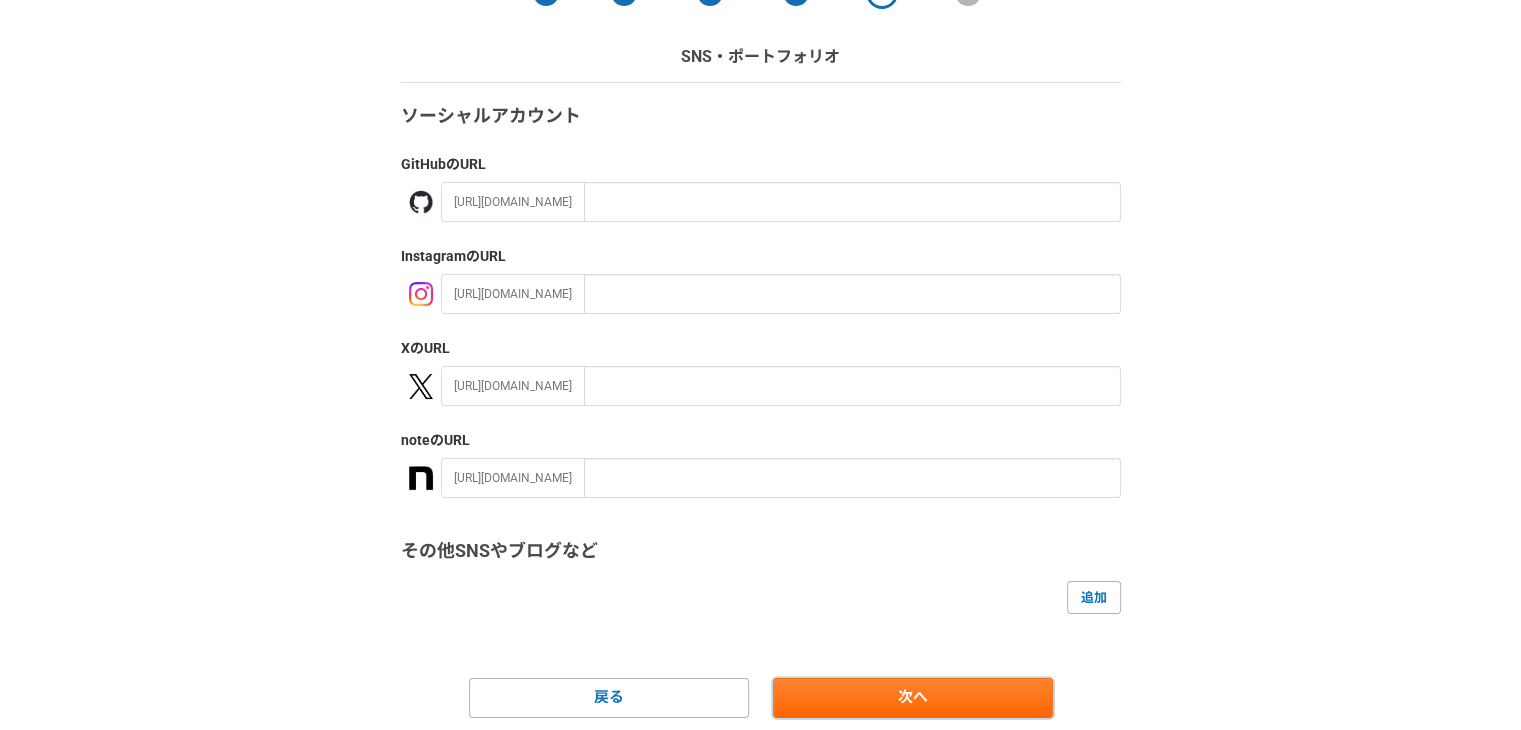 scroll, scrollTop: 180, scrollLeft: 0, axis: vertical 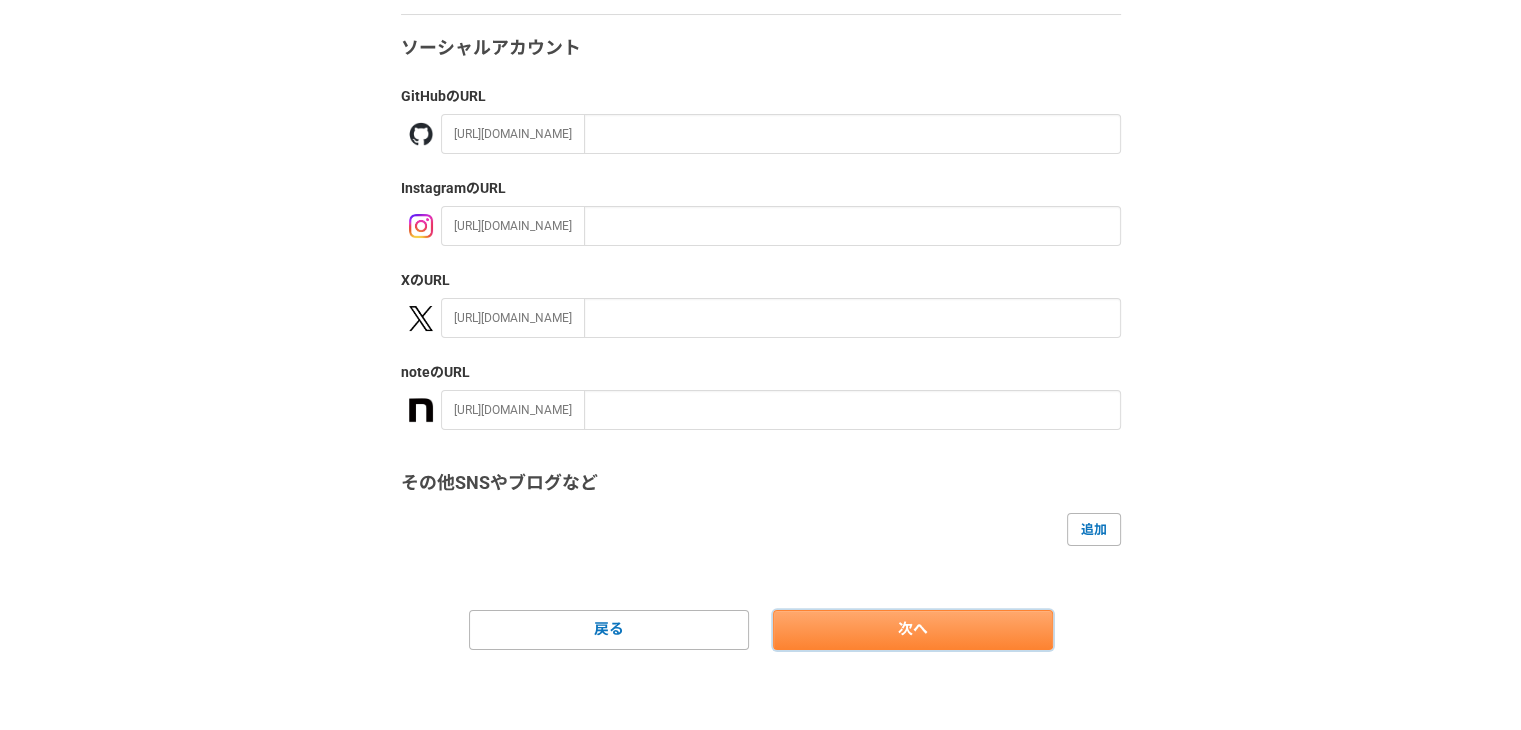 click on "次へ" at bounding box center [913, 630] 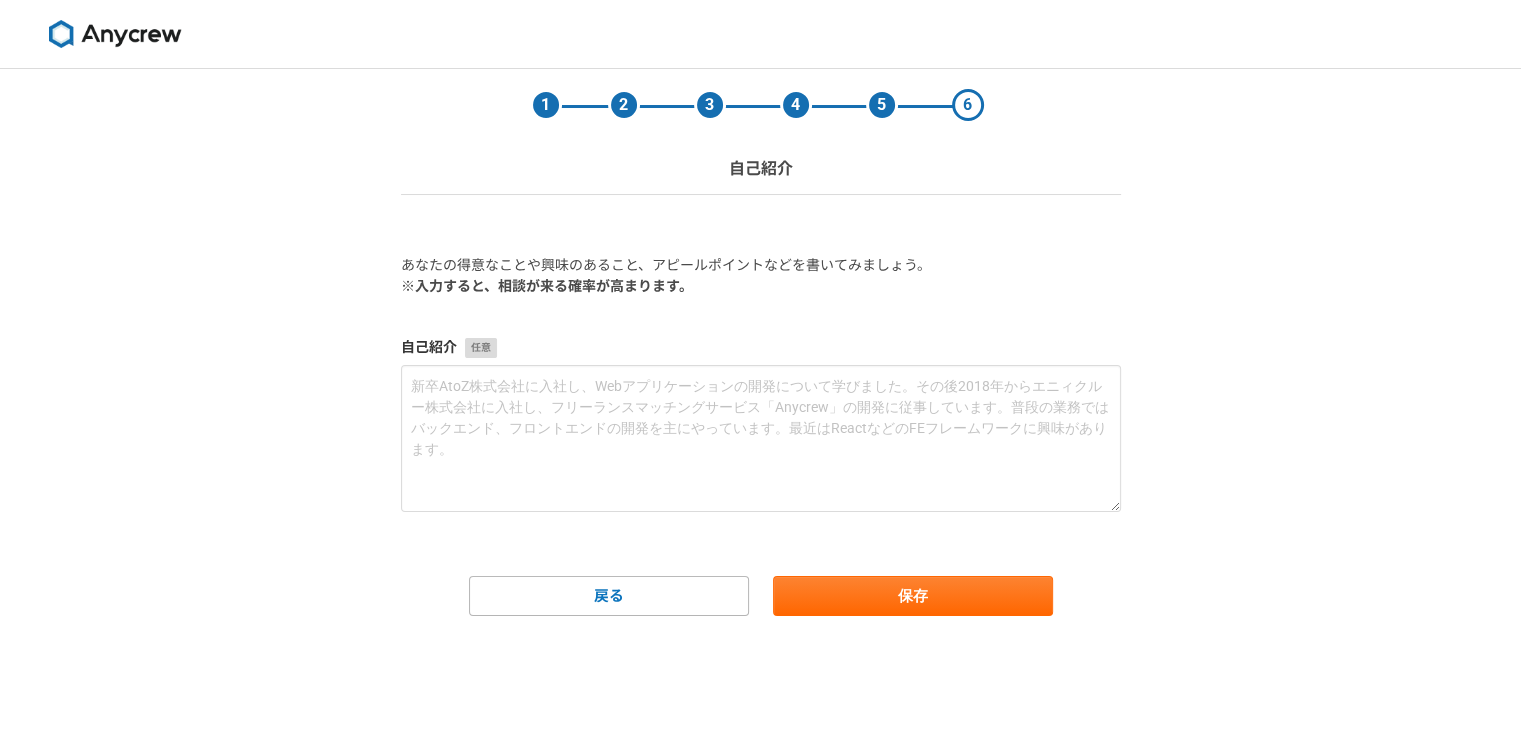 scroll, scrollTop: 0, scrollLeft: 0, axis: both 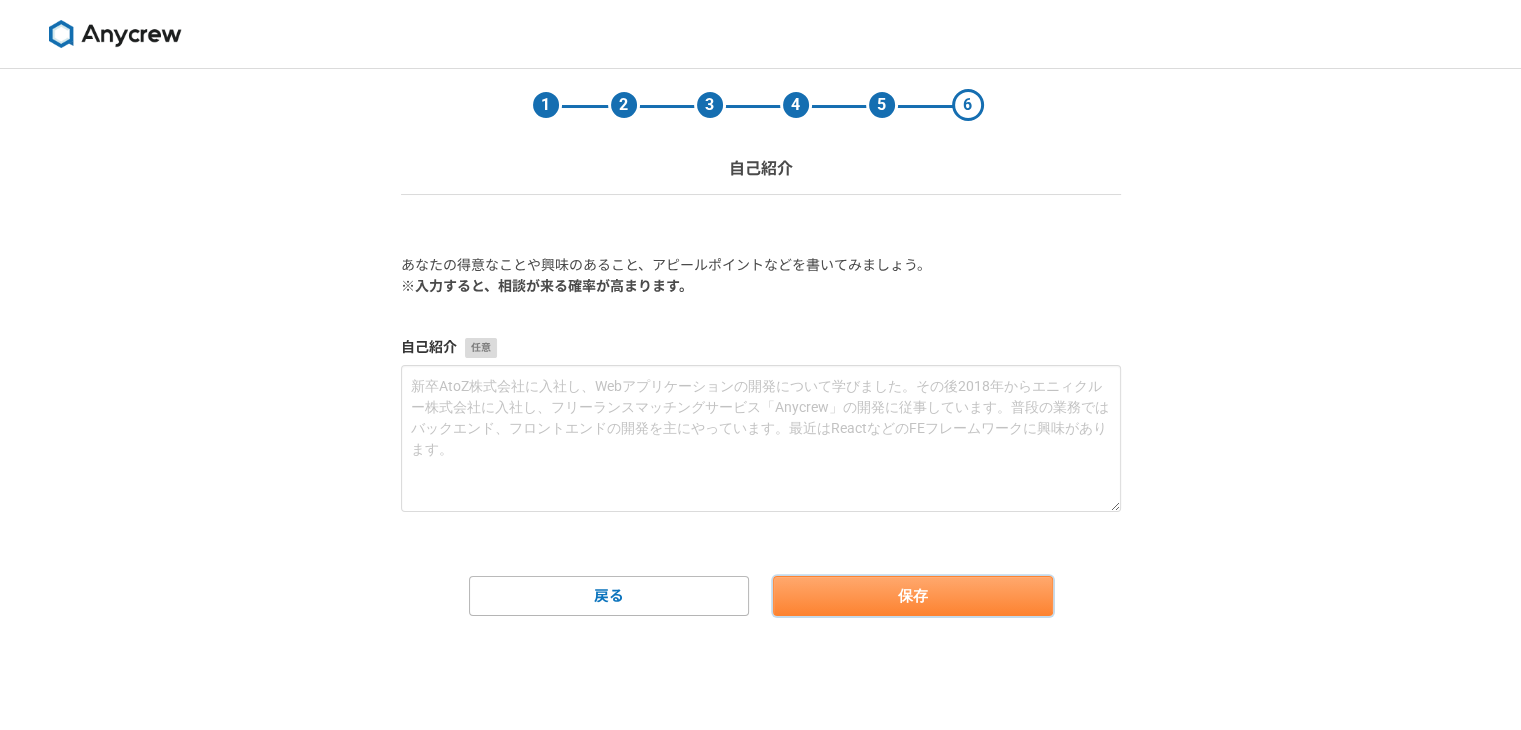 click on "保存" at bounding box center [913, 596] 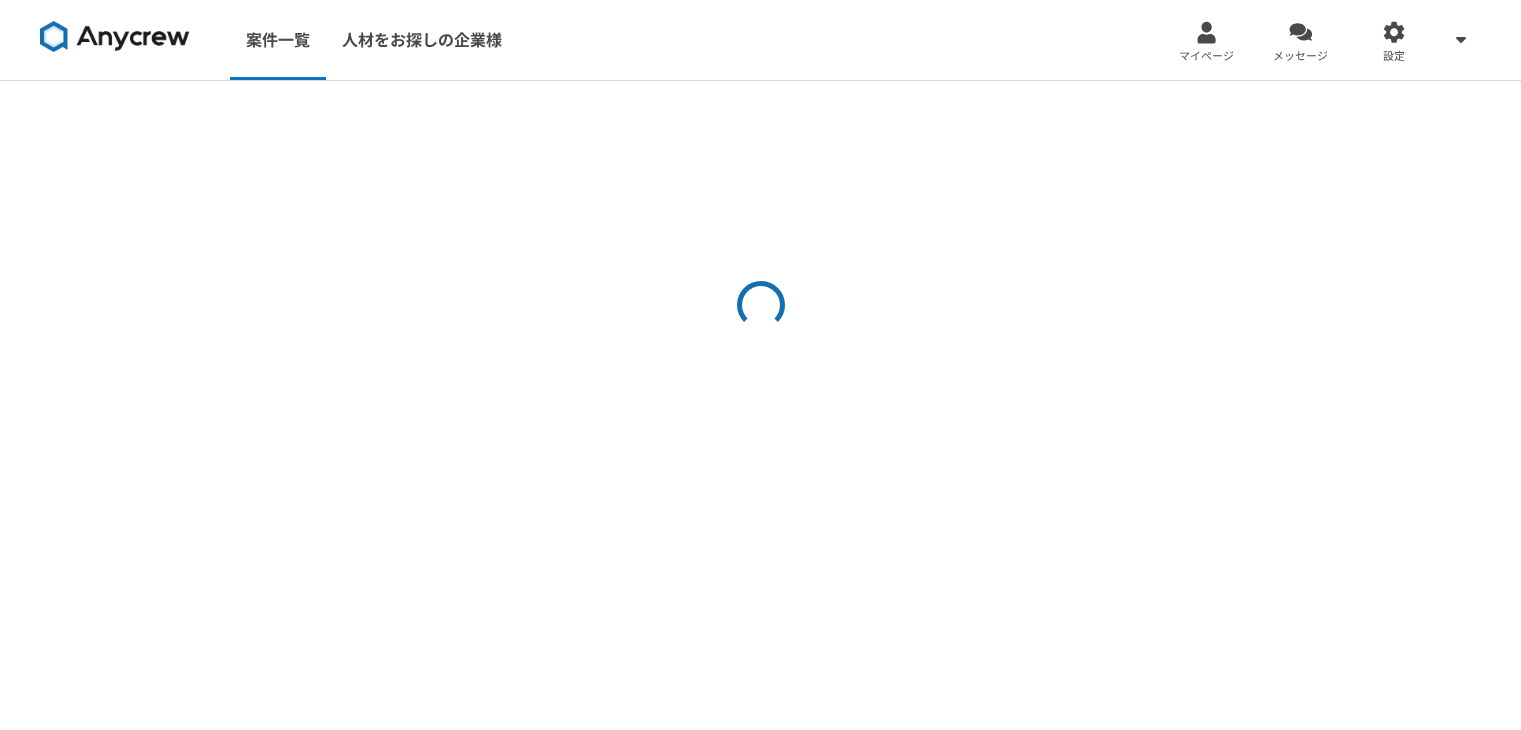 scroll, scrollTop: 0, scrollLeft: 0, axis: both 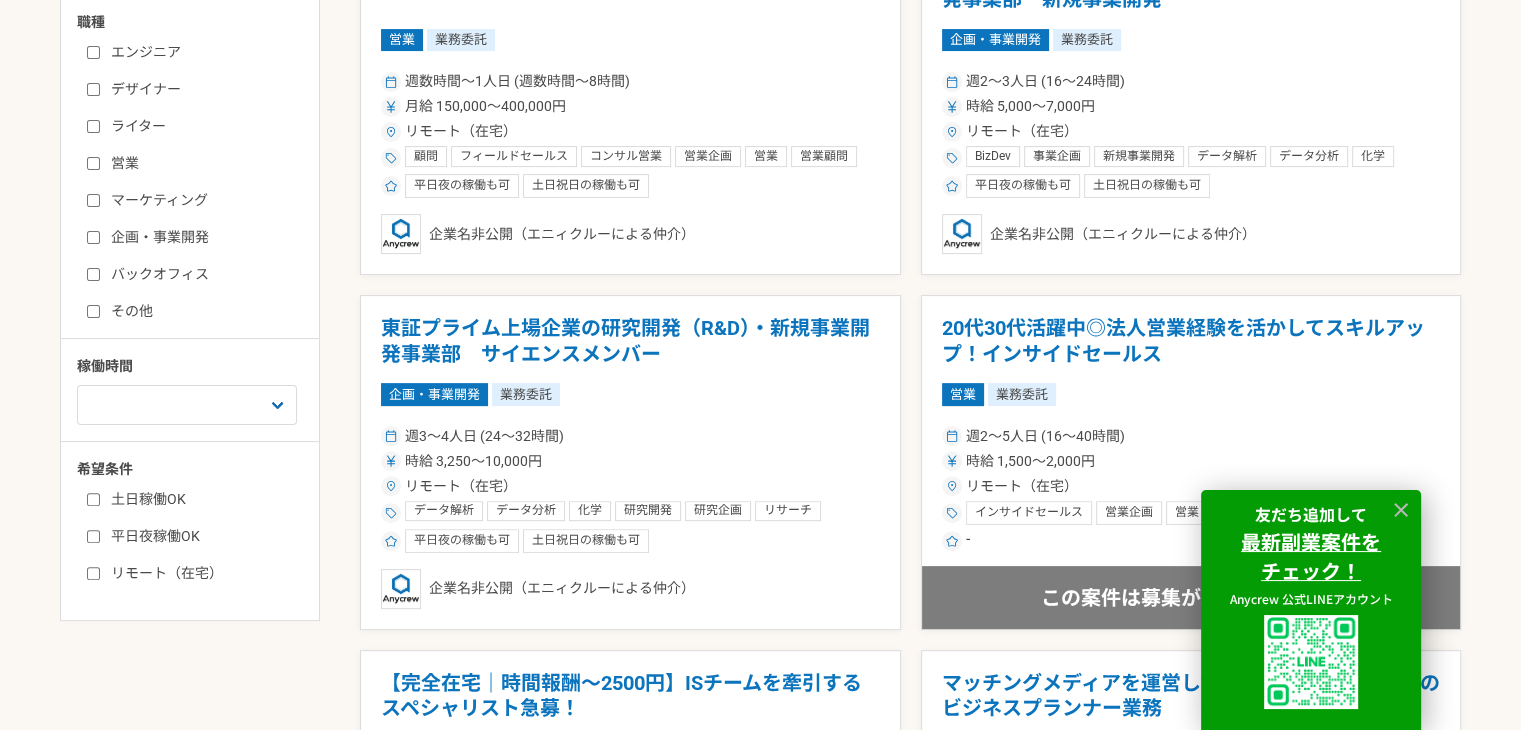 click on "バックオフィス" at bounding box center (202, 274) 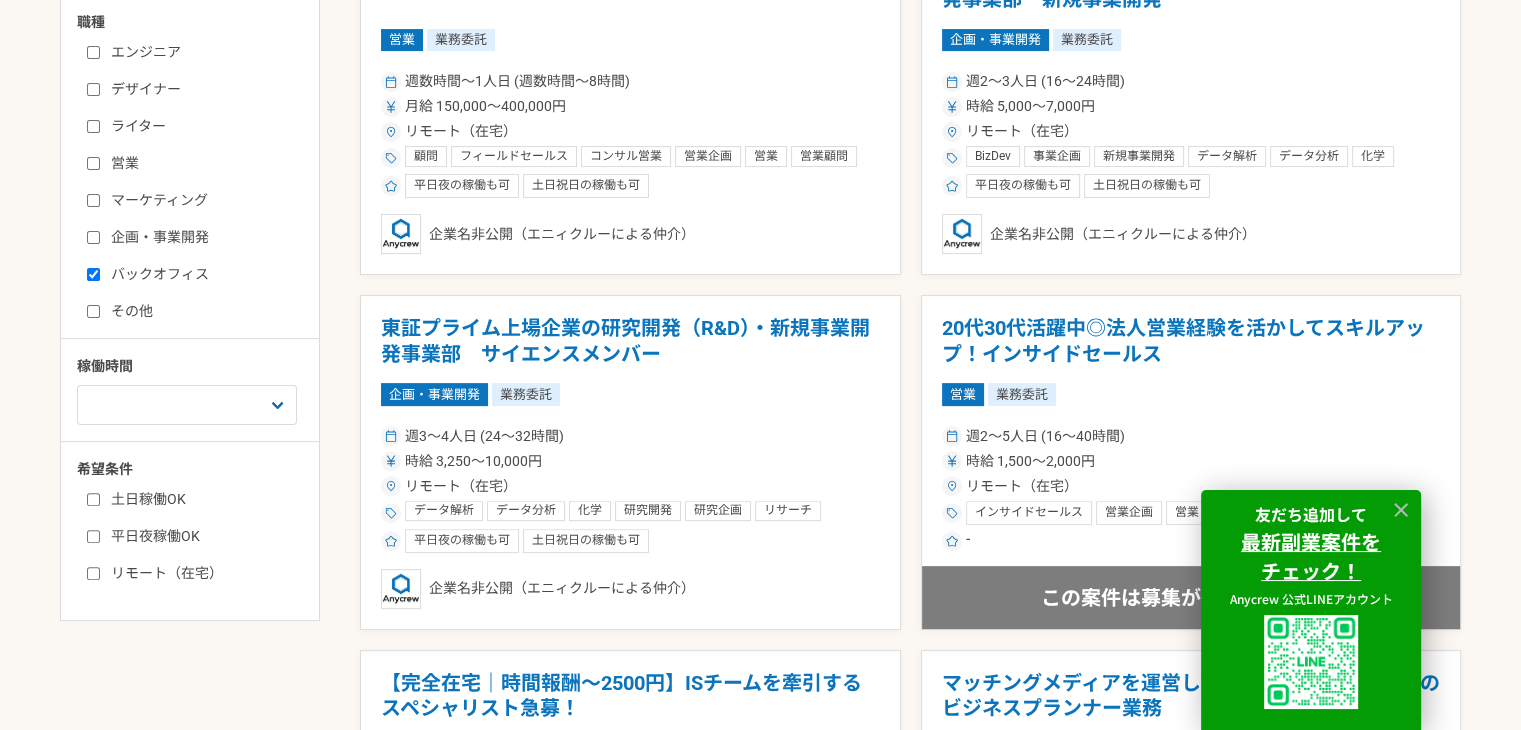 checkbox on "true" 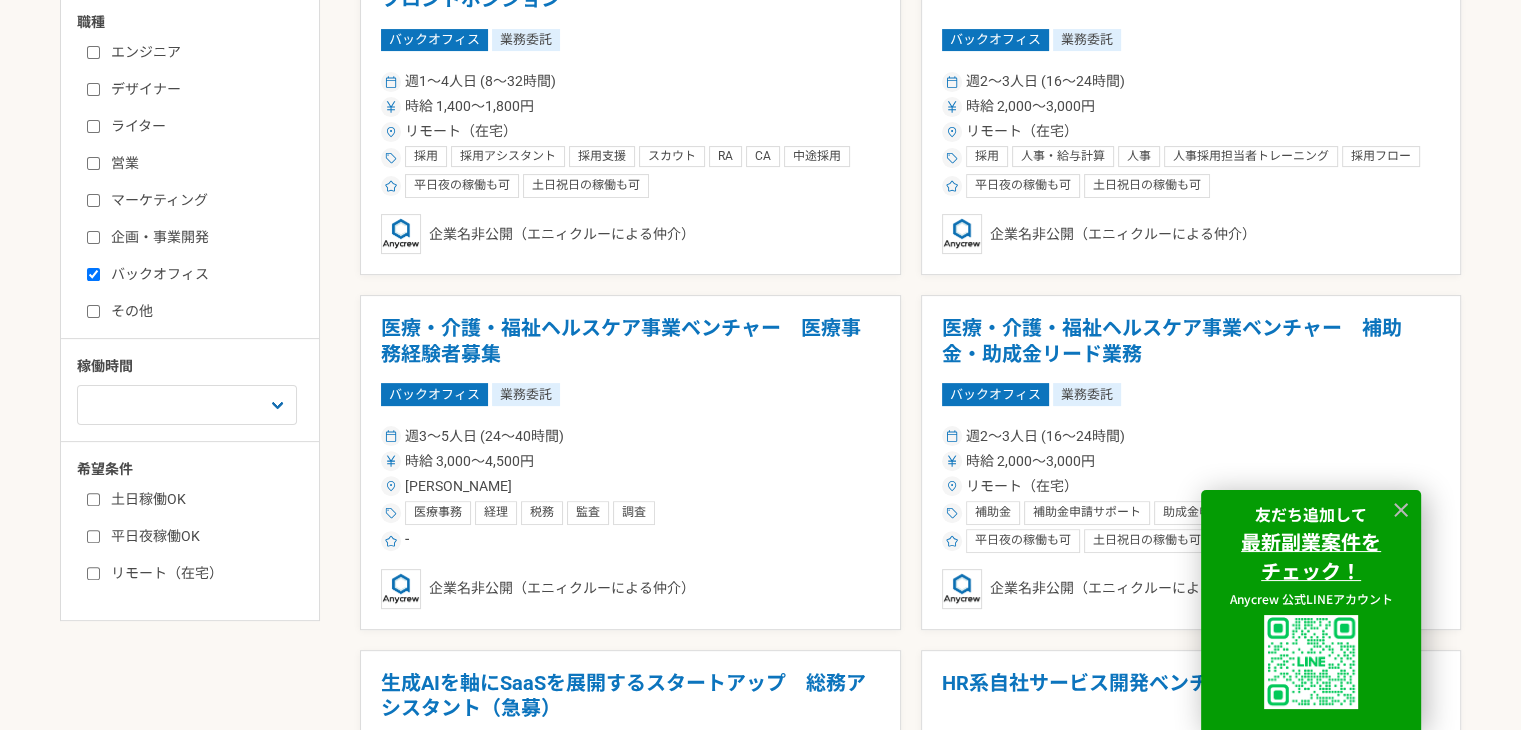 click on "その他" at bounding box center [202, 311] 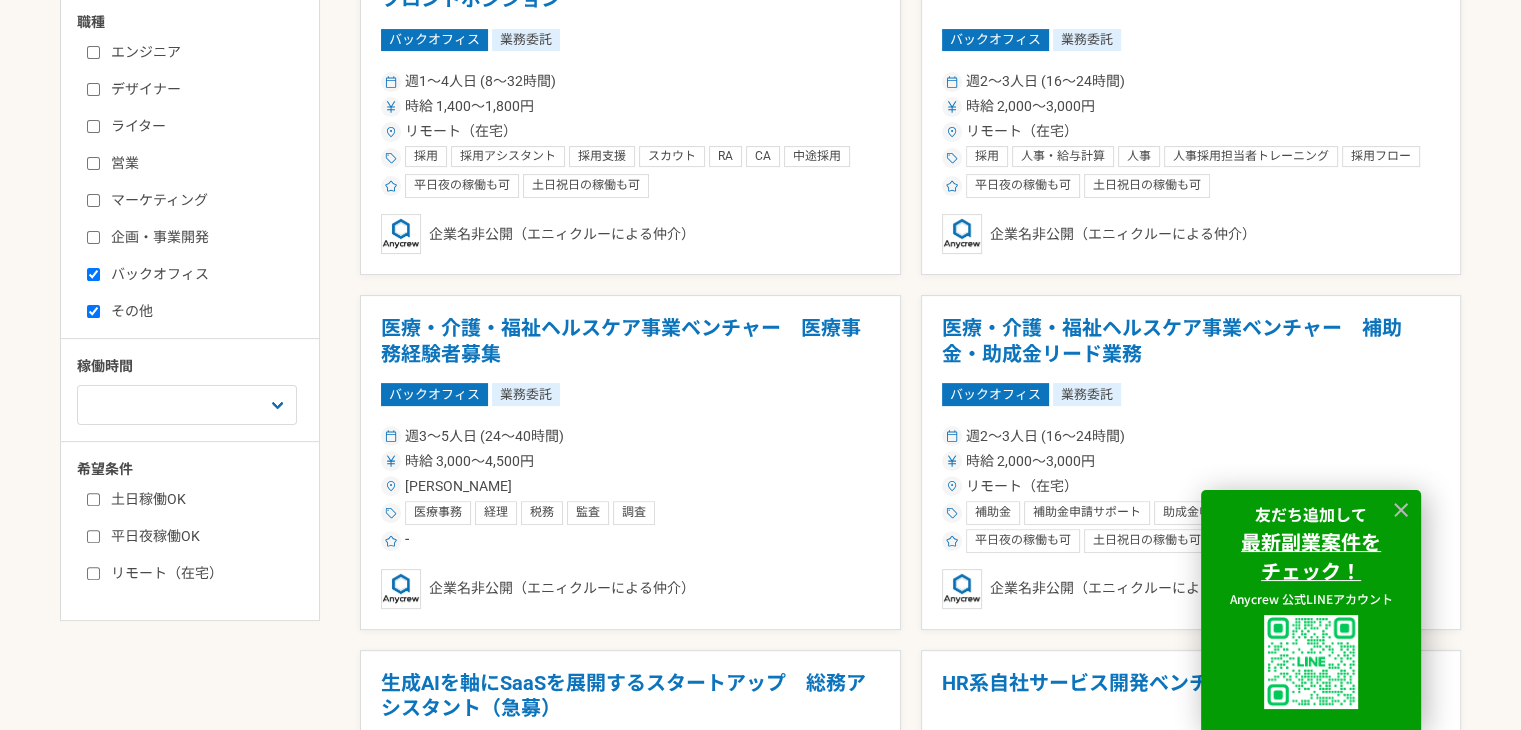 checkbox on "true" 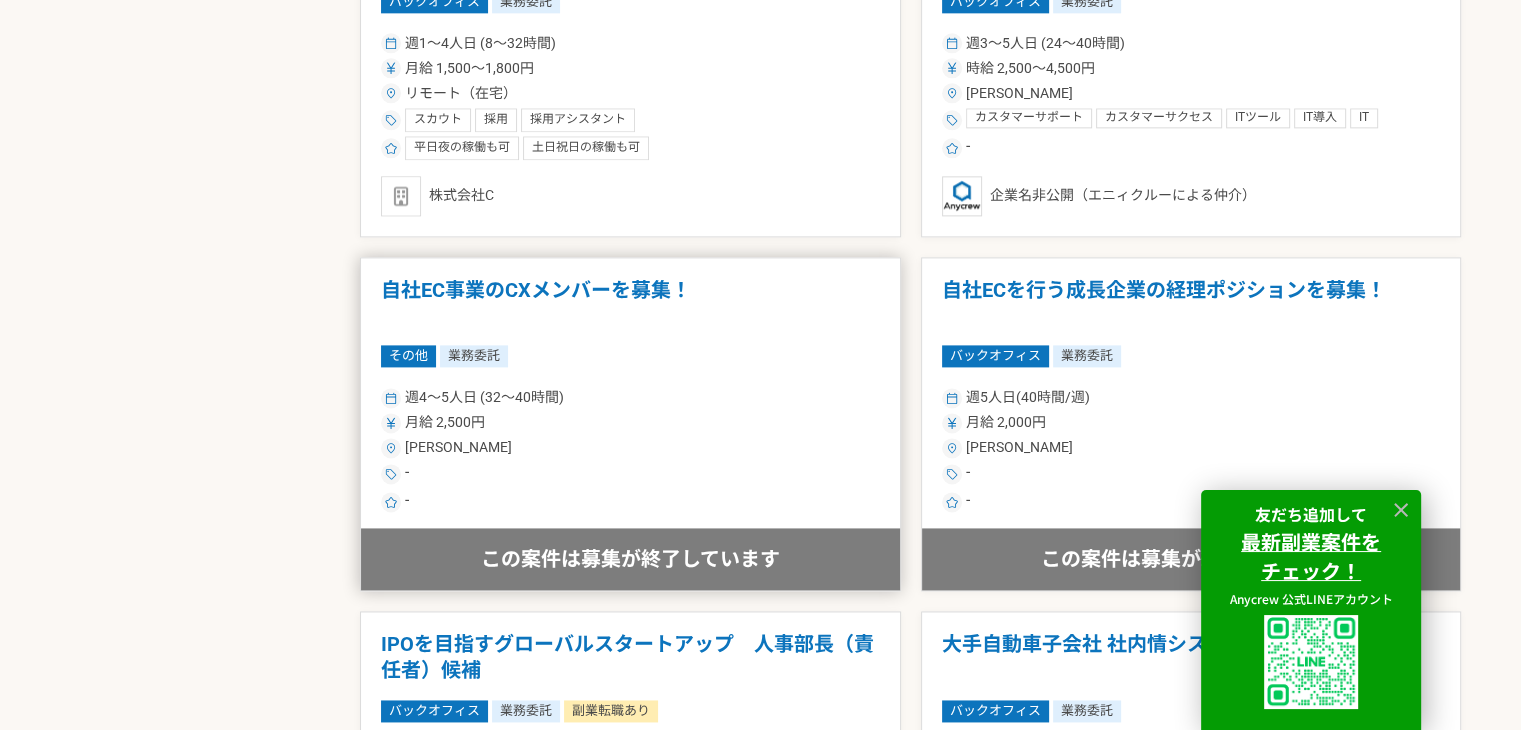 scroll, scrollTop: 2500, scrollLeft: 0, axis: vertical 